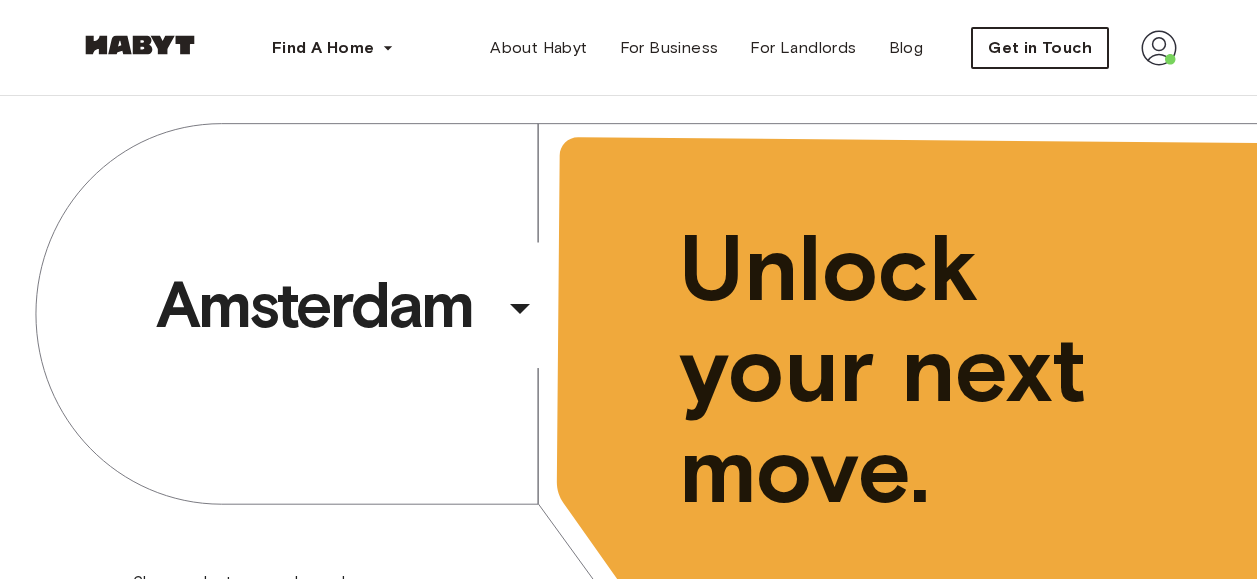 scroll, scrollTop: 0, scrollLeft: 0, axis: both 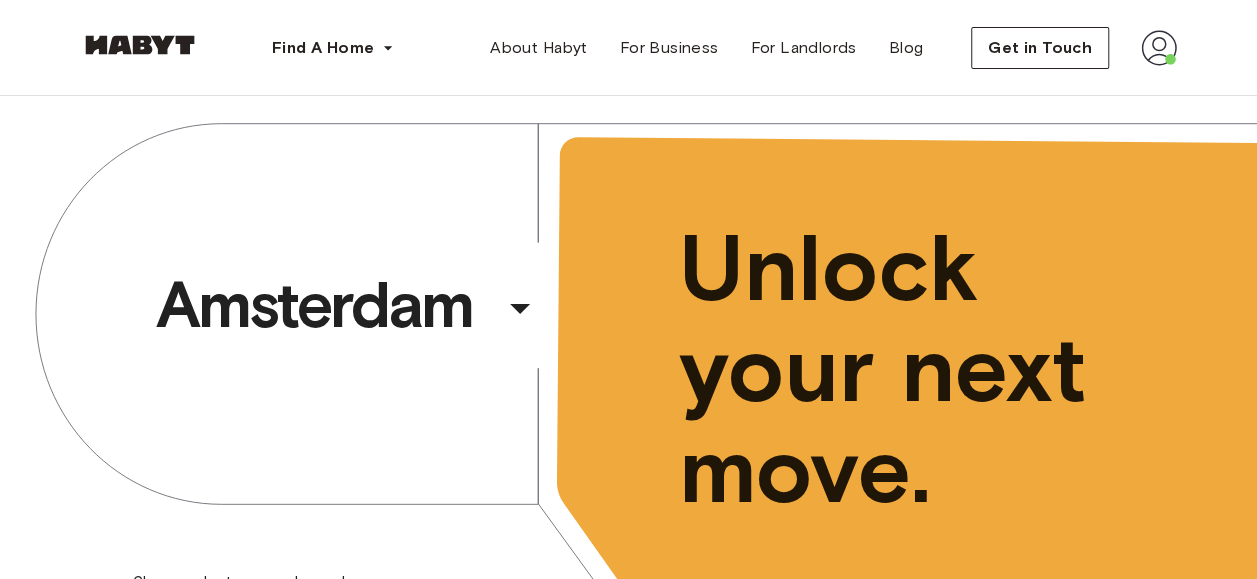 click at bounding box center [1159, 48] 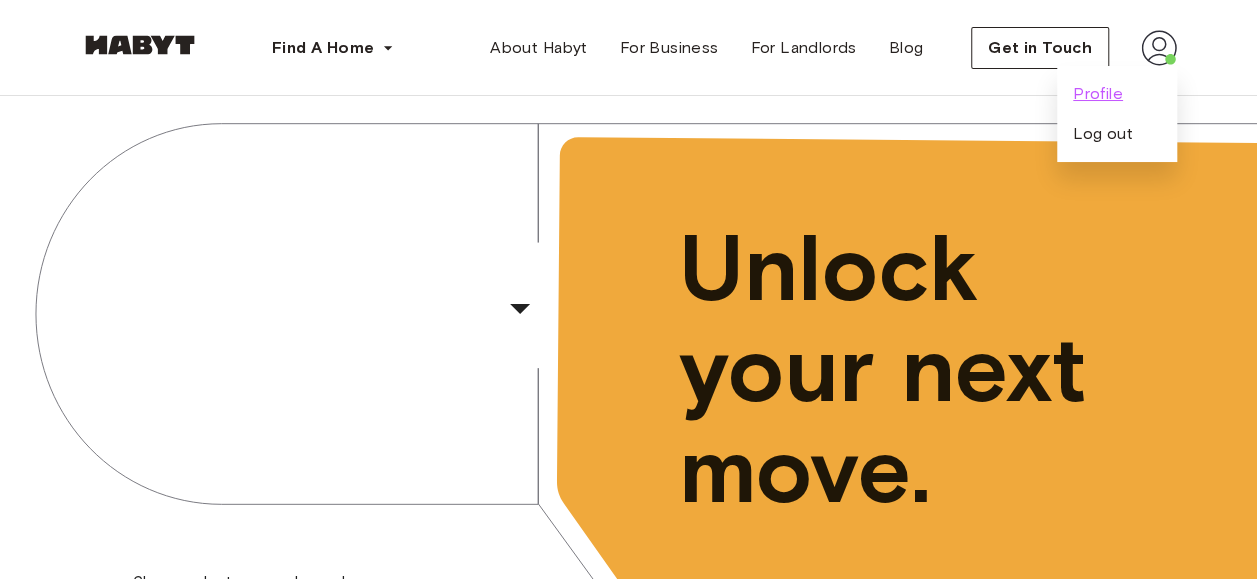 click on "Profile" at bounding box center (1098, 94) 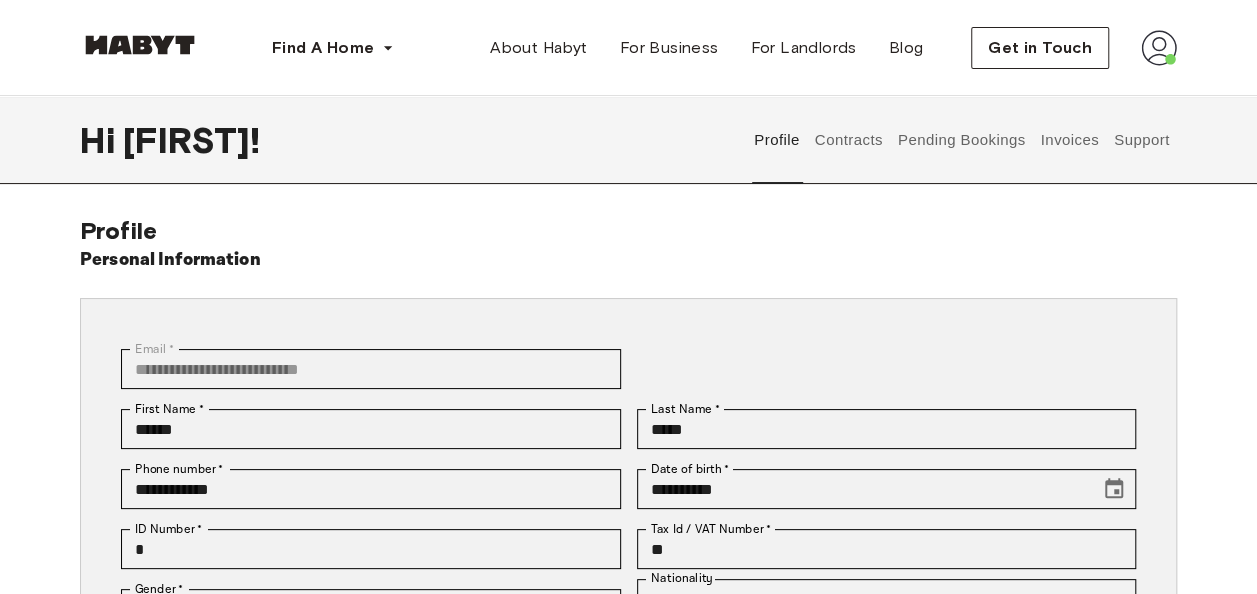 click on "Contracts" at bounding box center (848, 140) 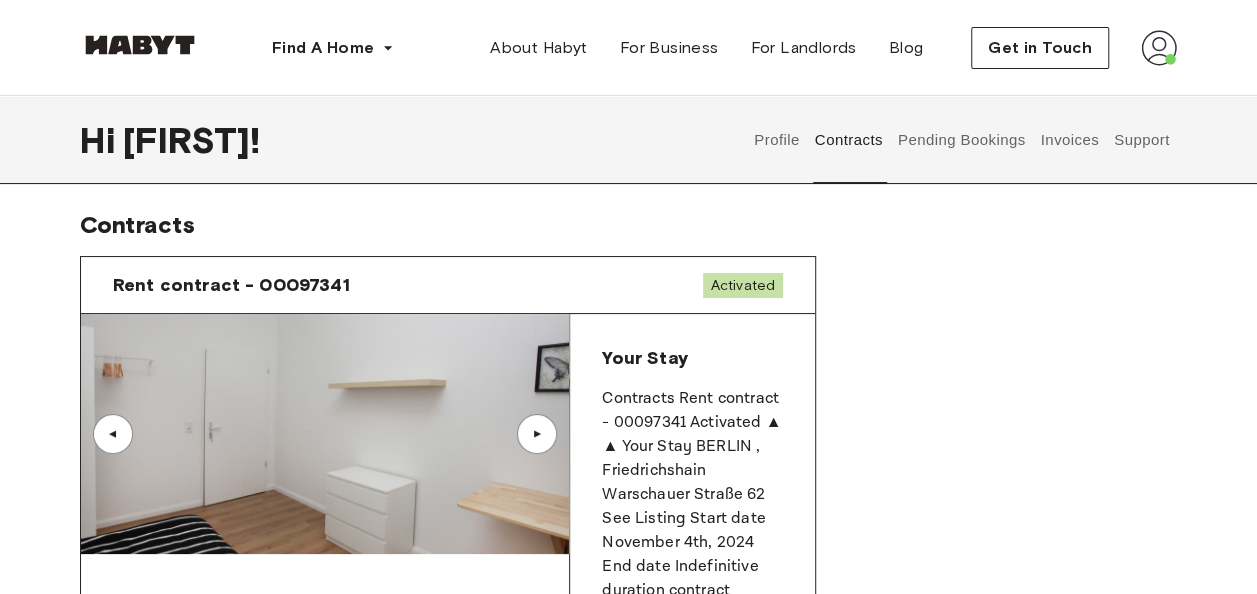 scroll, scrollTop: 0, scrollLeft: 0, axis: both 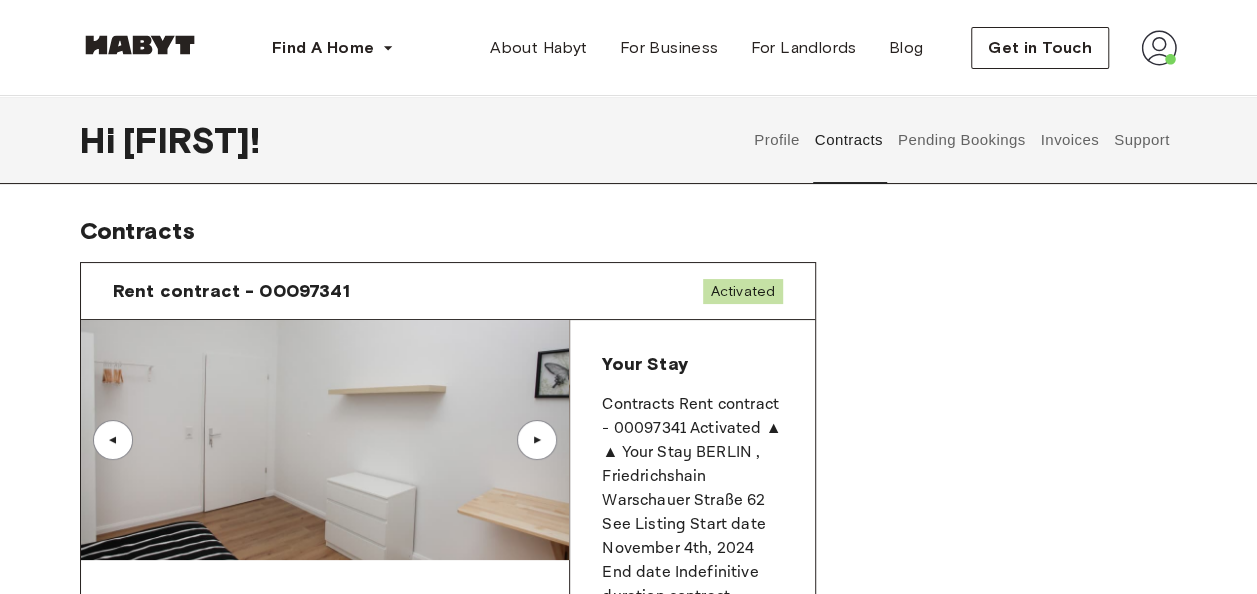 click on "Profile" at bounding box center [777, 140] 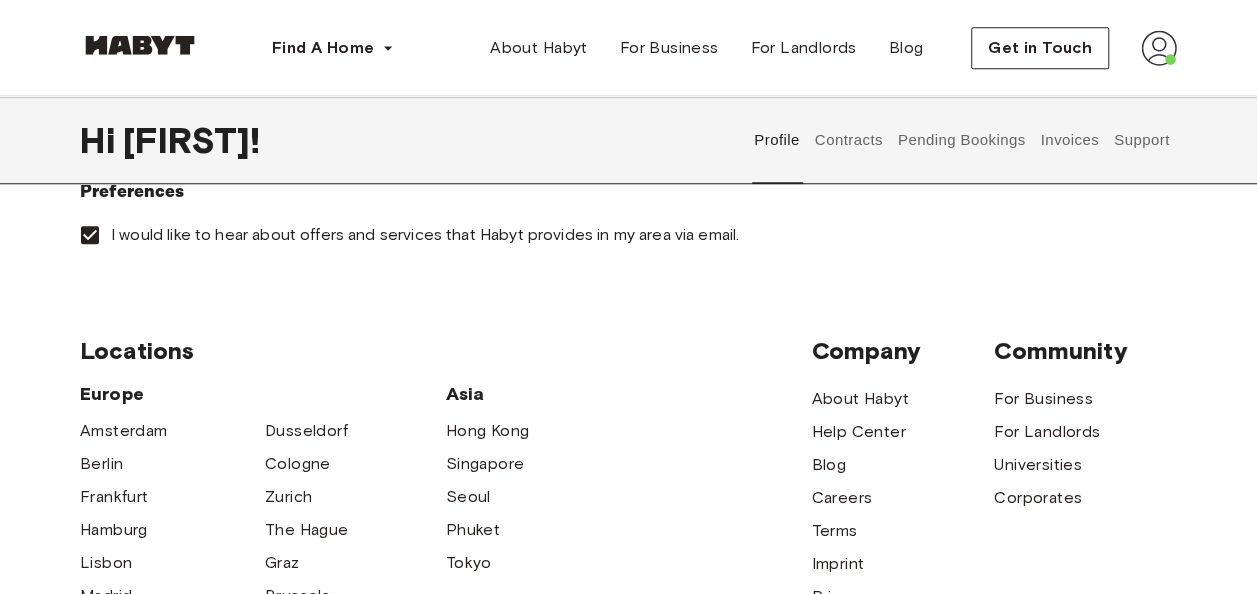scroll, scrollTop: 774, scrollLeft: 0, axis: vertical 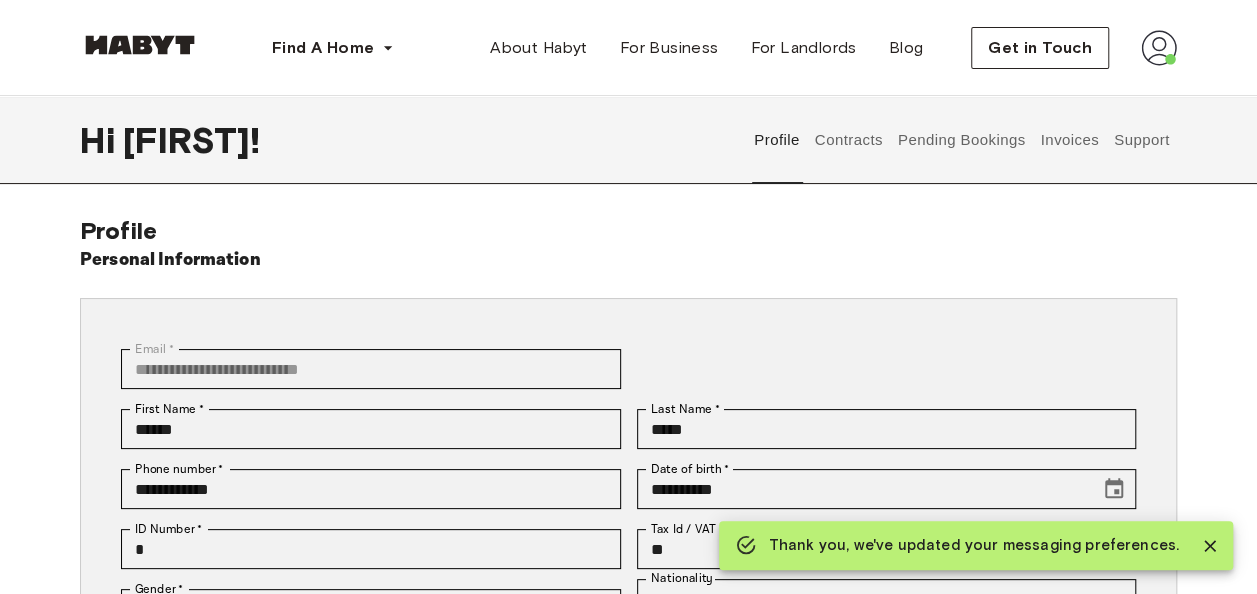 click on "Contracts" at bounding box center [848, 140] 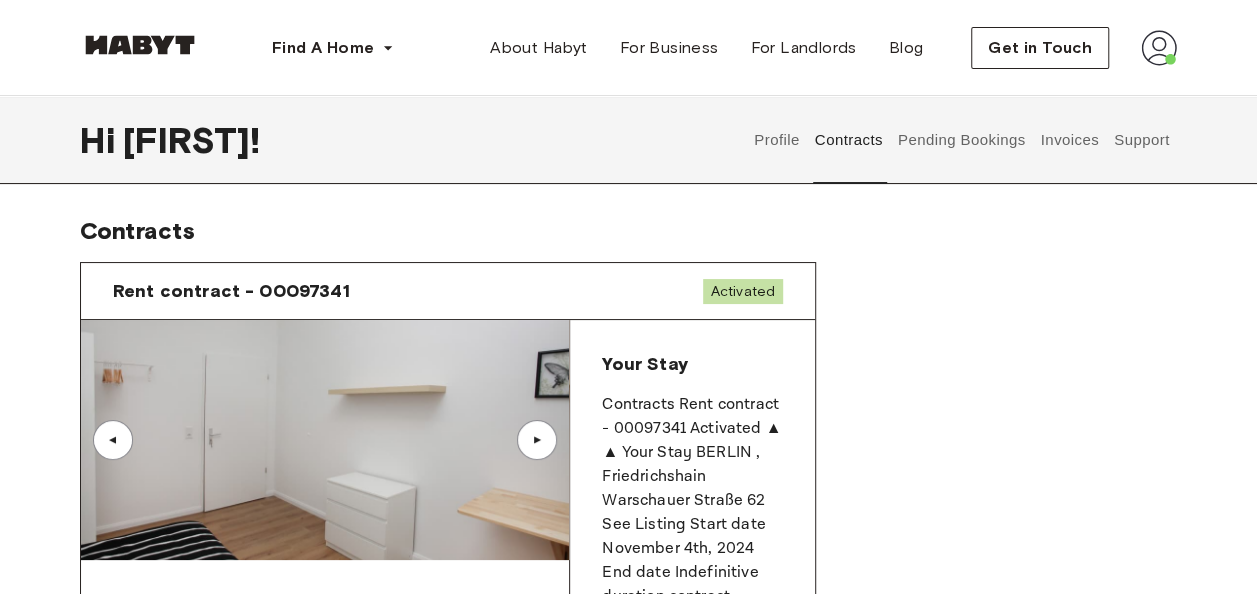 click on "See Listing" at bounding box center [692, 750] 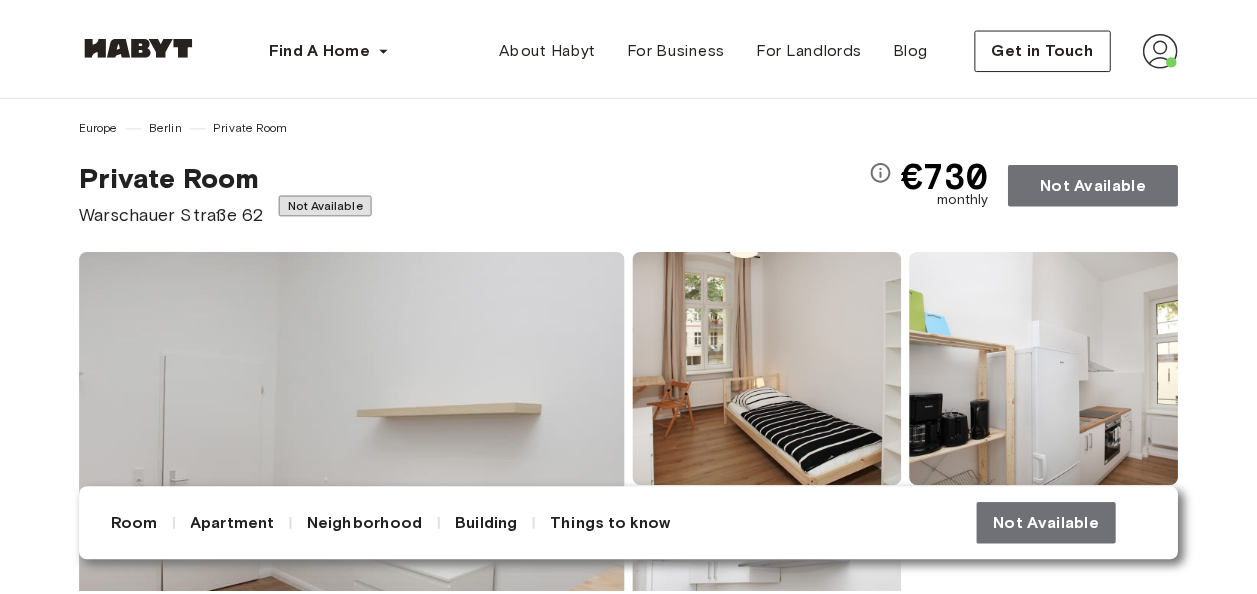 scroll, scrollTop: 0, scrollLeft: 0, axis: both 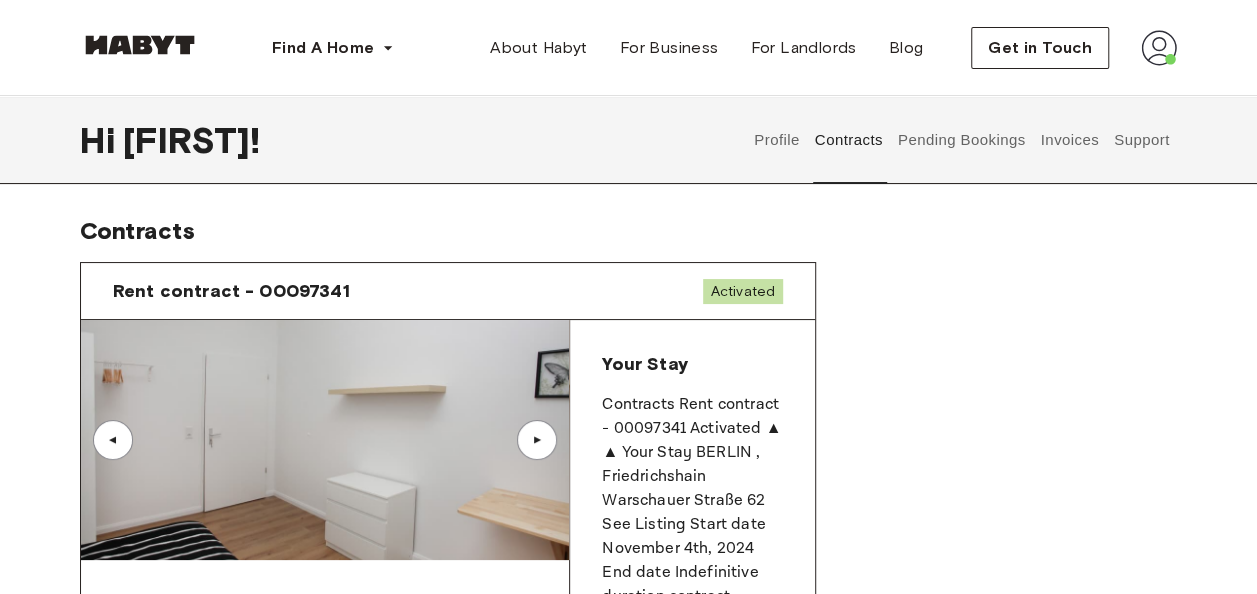 click on "Activated" at bounding box center (743, 291) 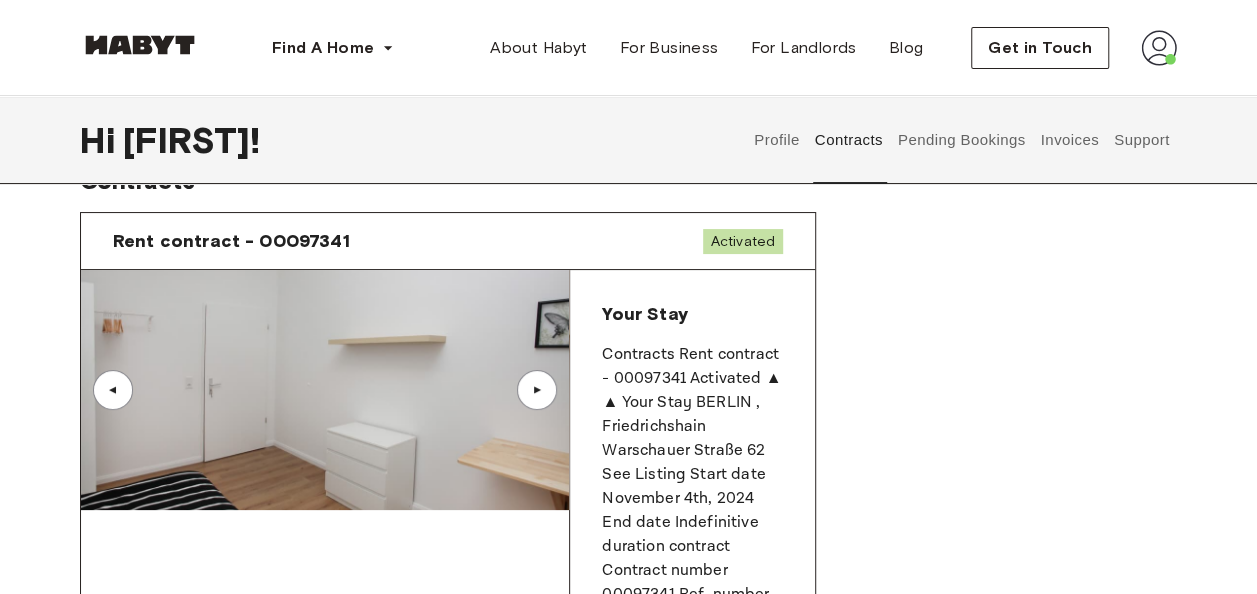 scroll, scrollTop: 28, scrollLeft: 0, axis: vertical 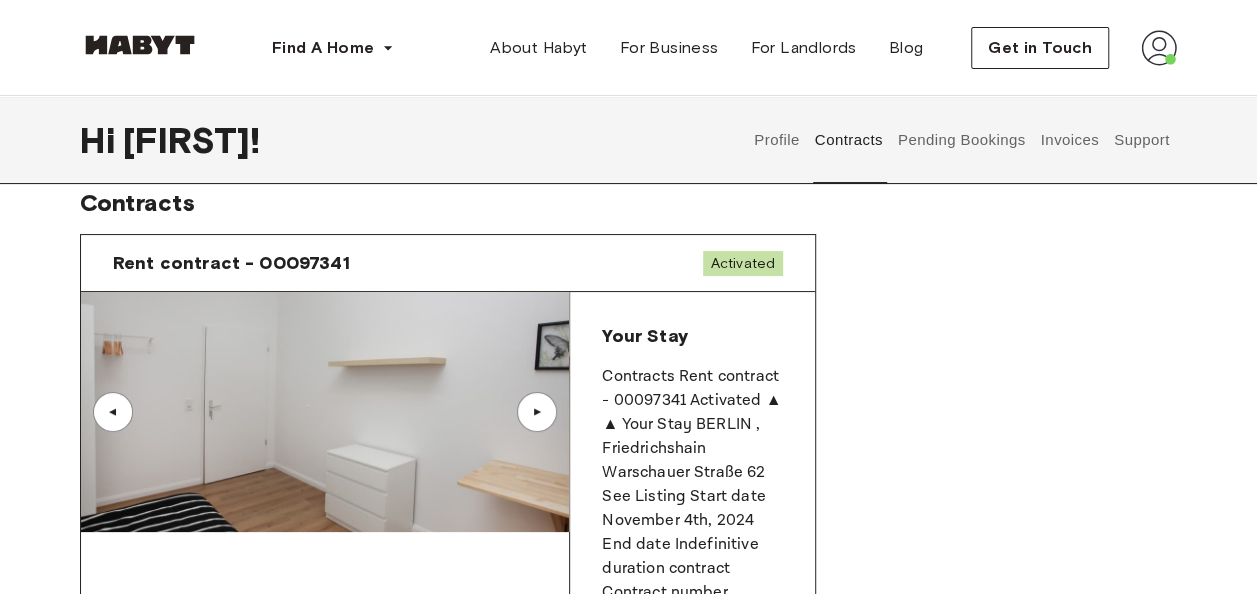 click on "▲" at bounding box center [537, 412] 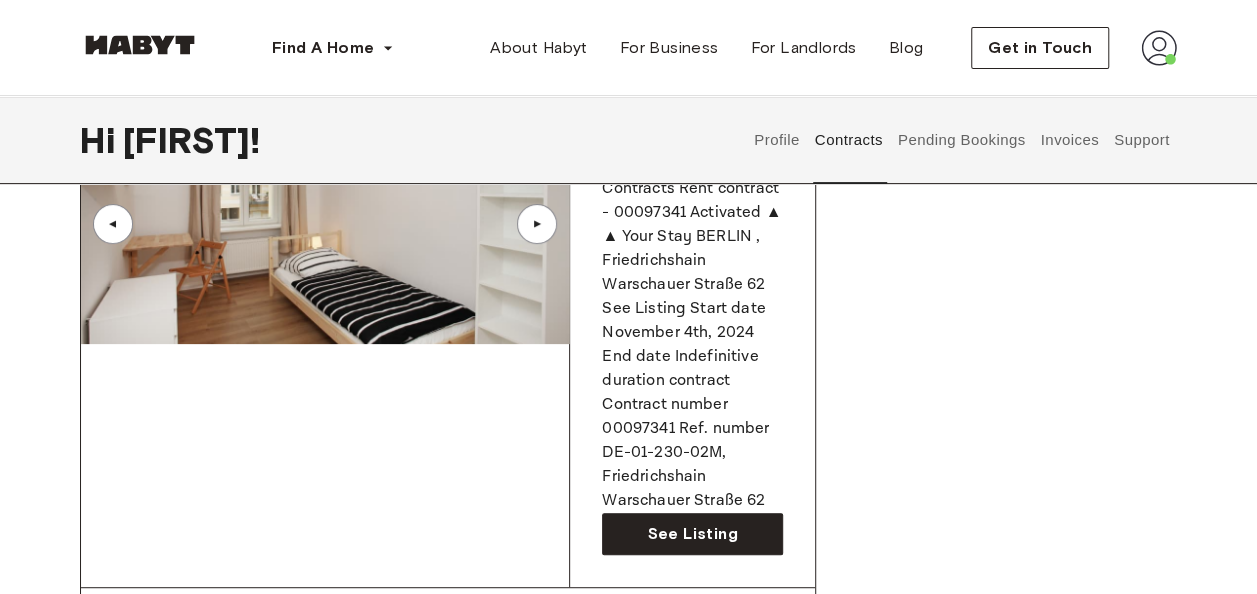 scroll, scrollTop: 60, scrollLeft: 0, axis: vertical 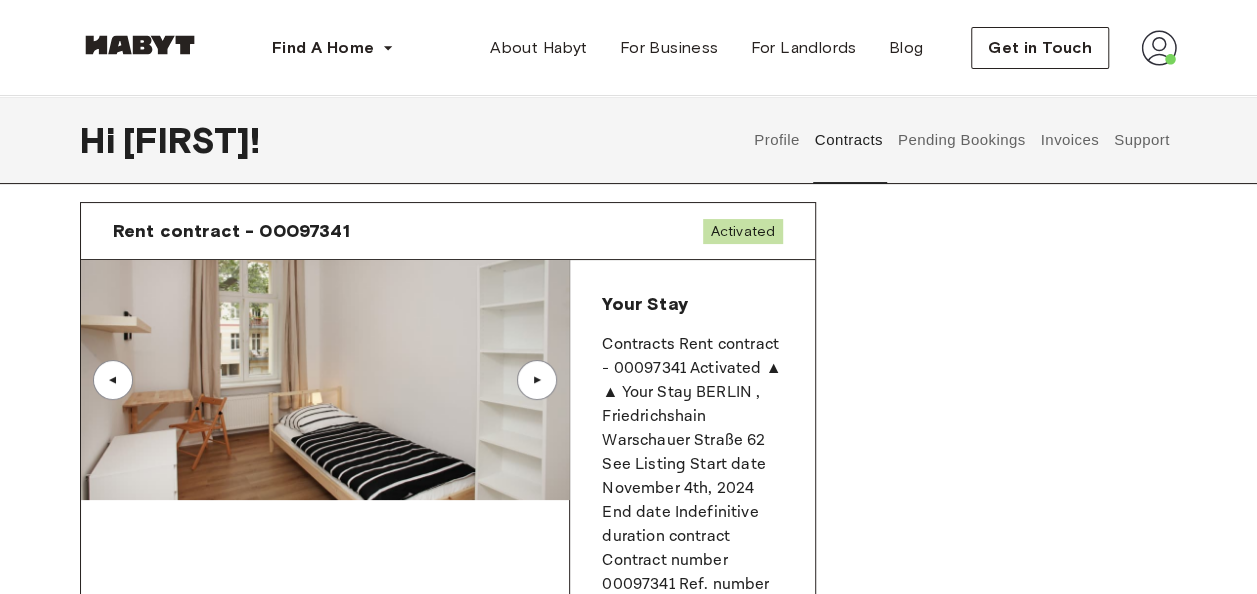 click on "Support" at bounding box center [1141, 140] 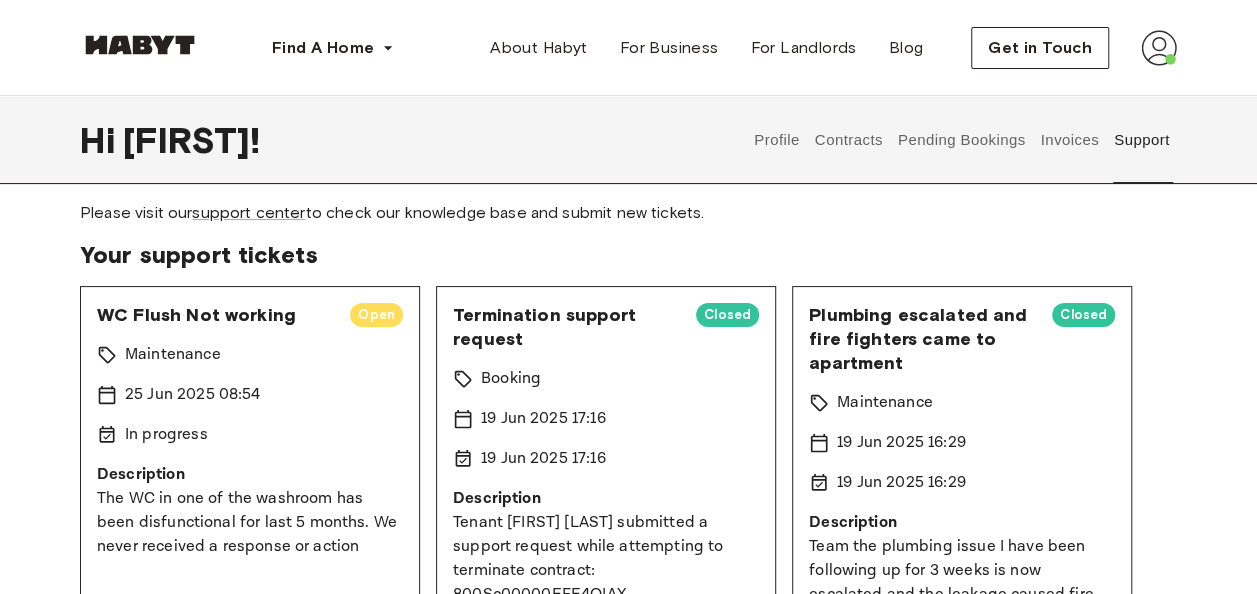 drag, startPoint x: 1254, startPoint y: 110, endPoint x: 1253, endPoint y: 162, distance: 52.009613 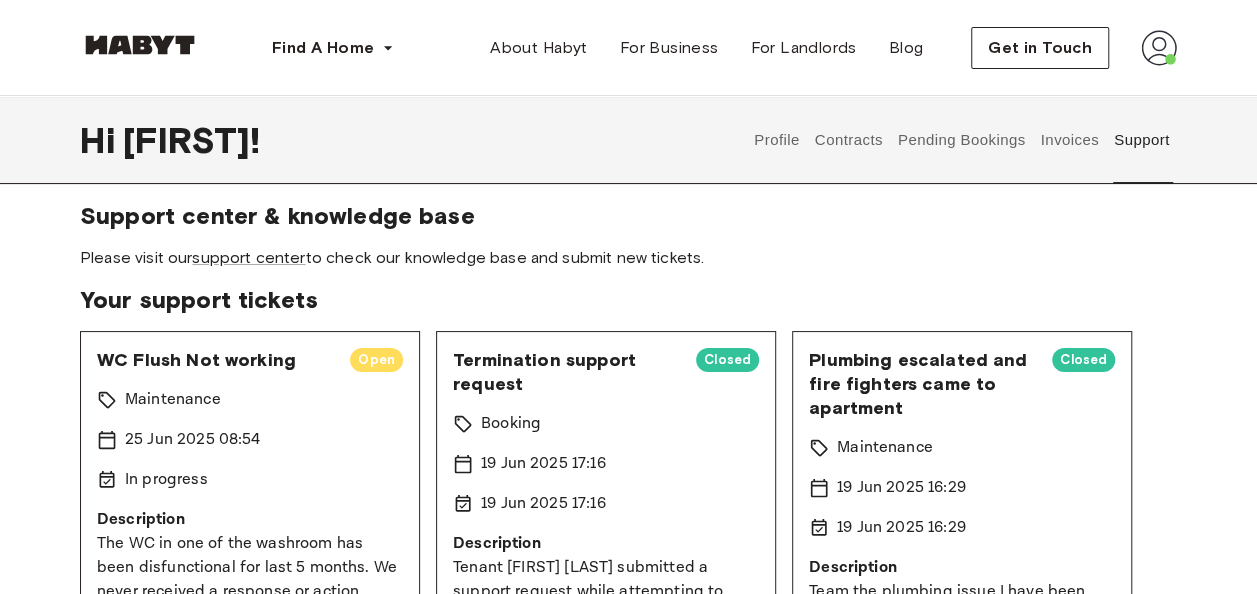 scroll, scrollTop: 0, scrollLeft: 0, axis: both 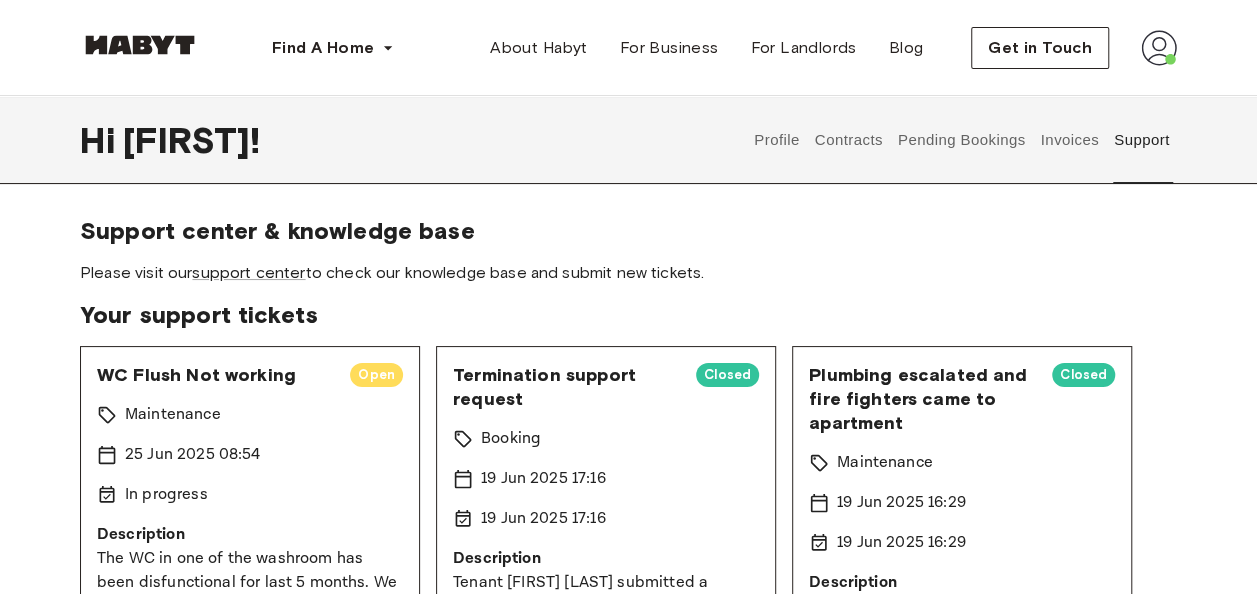 click on "Profile" at bounding box center [777, 140] 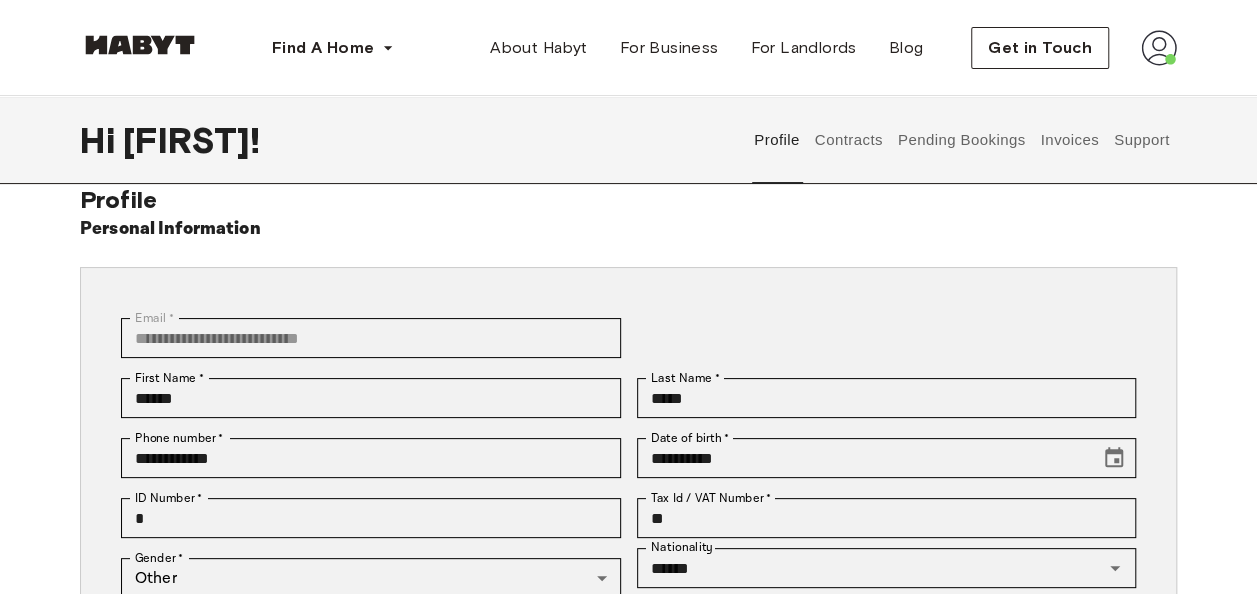 scroll, scrollTop: 0, scrollLeft: 0, axis: both 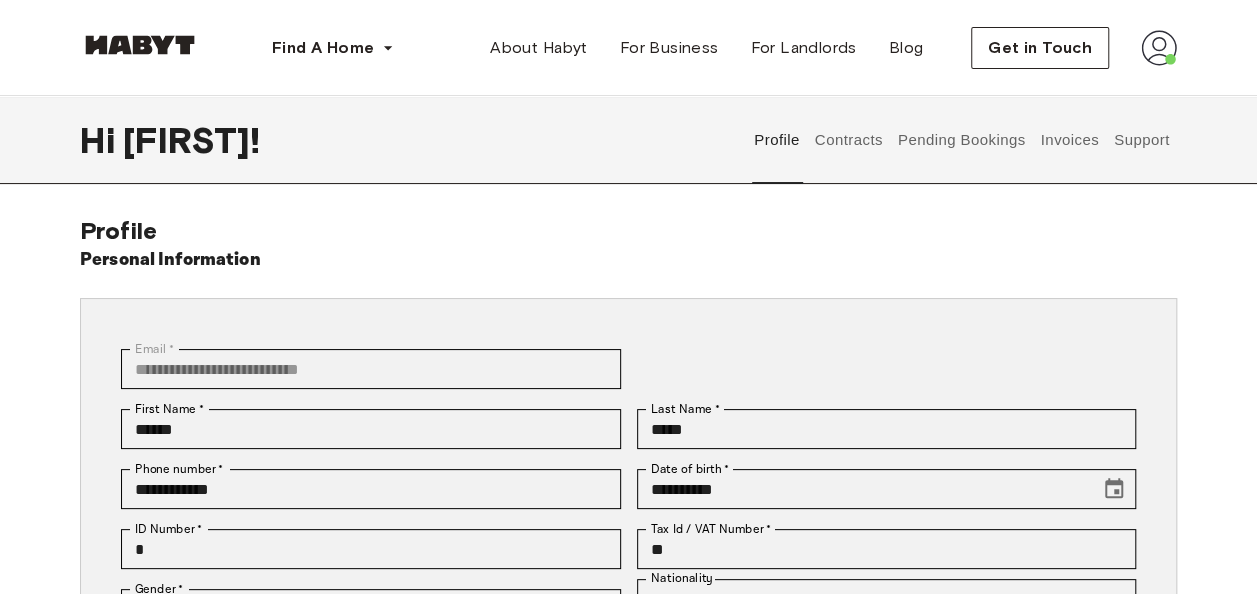 click on "Contracts" at bounding box center (848, 140) 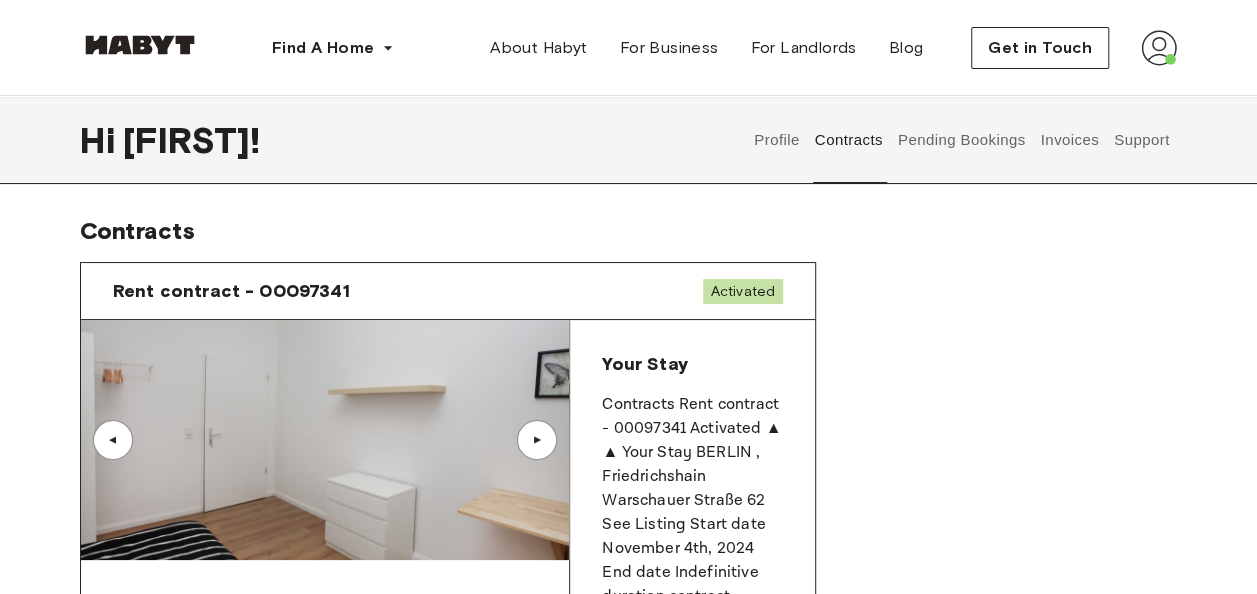 click at bounding box center (1159, 48) 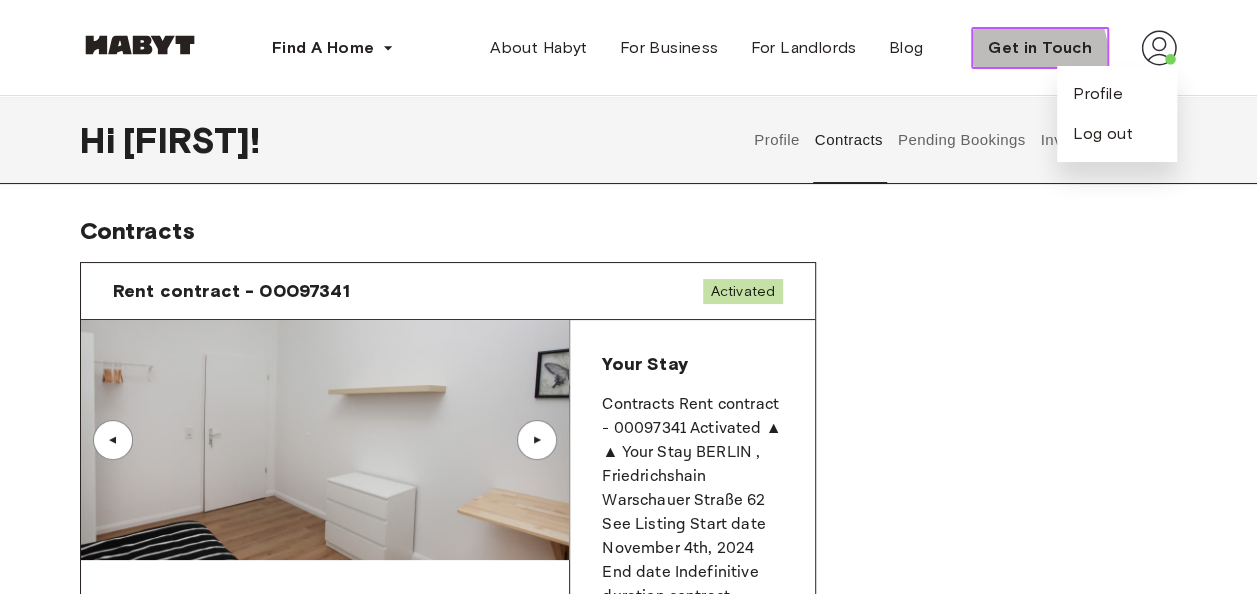 click on "Get in Touch" at bounding box center [1040, 48] 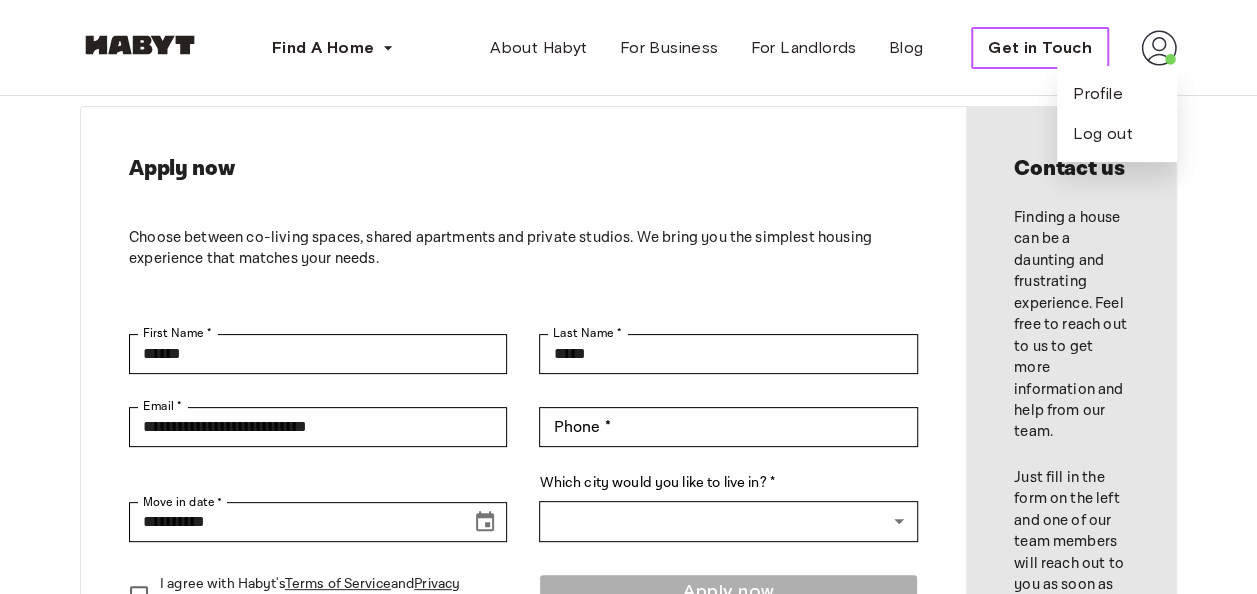 scroll, scrollTop: 0, scrollLeft: 0, axis: both 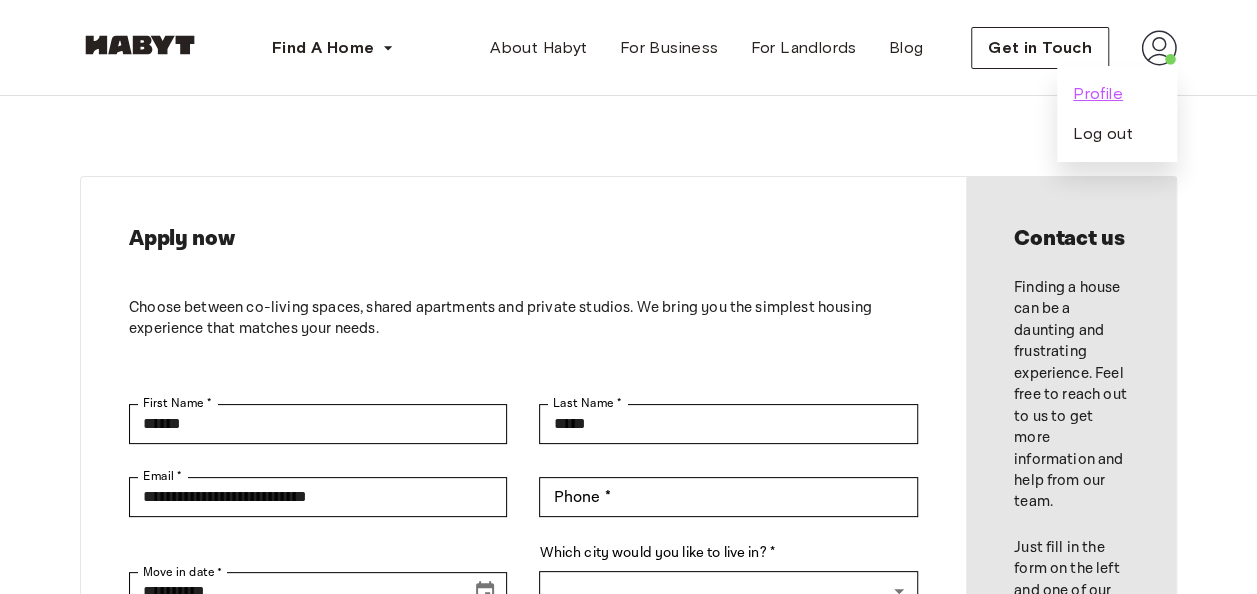 click on "Profile" at bounding box center [1098, 94] 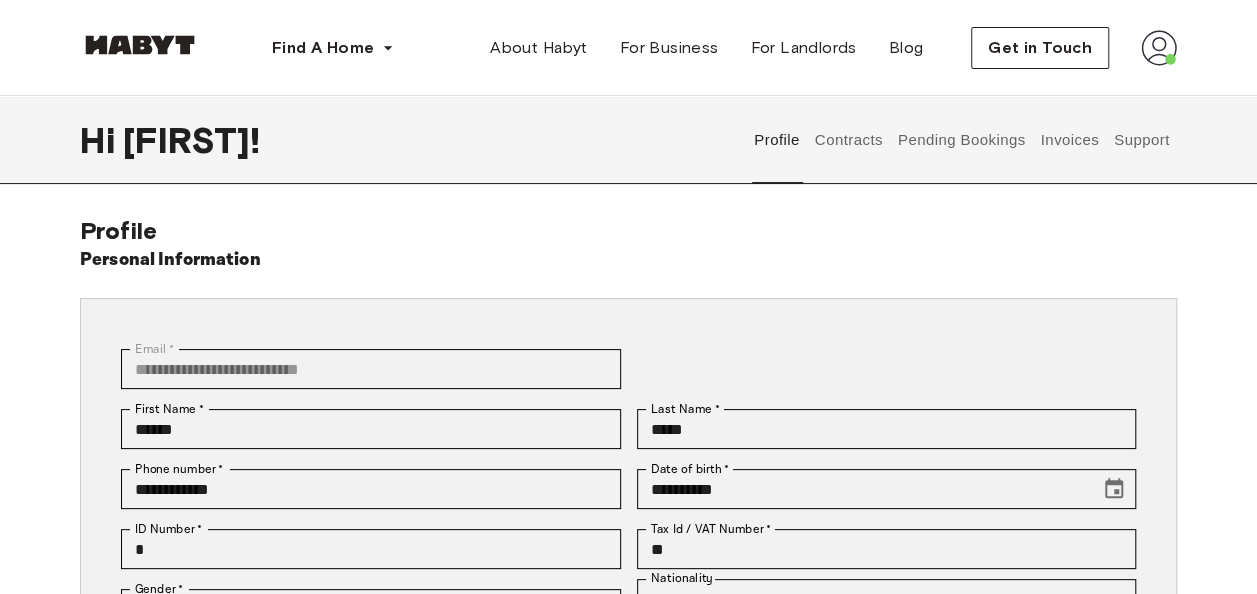 click on "Support" at bounding box center [1141, 140] 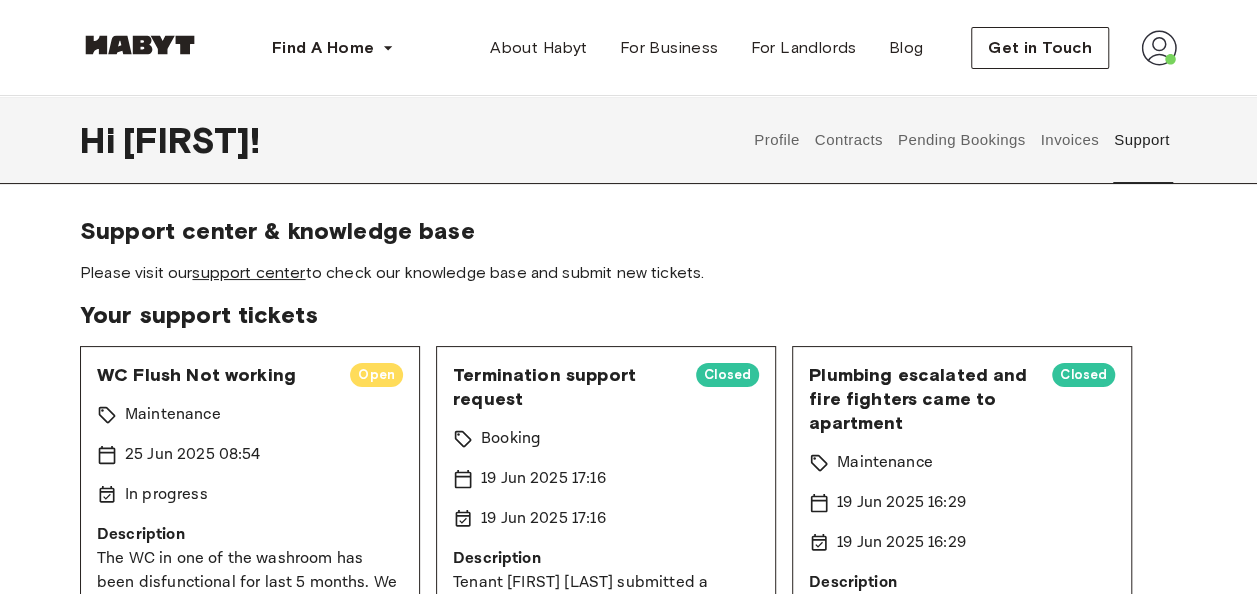 click on "support center" at bounding box center [248, 272] 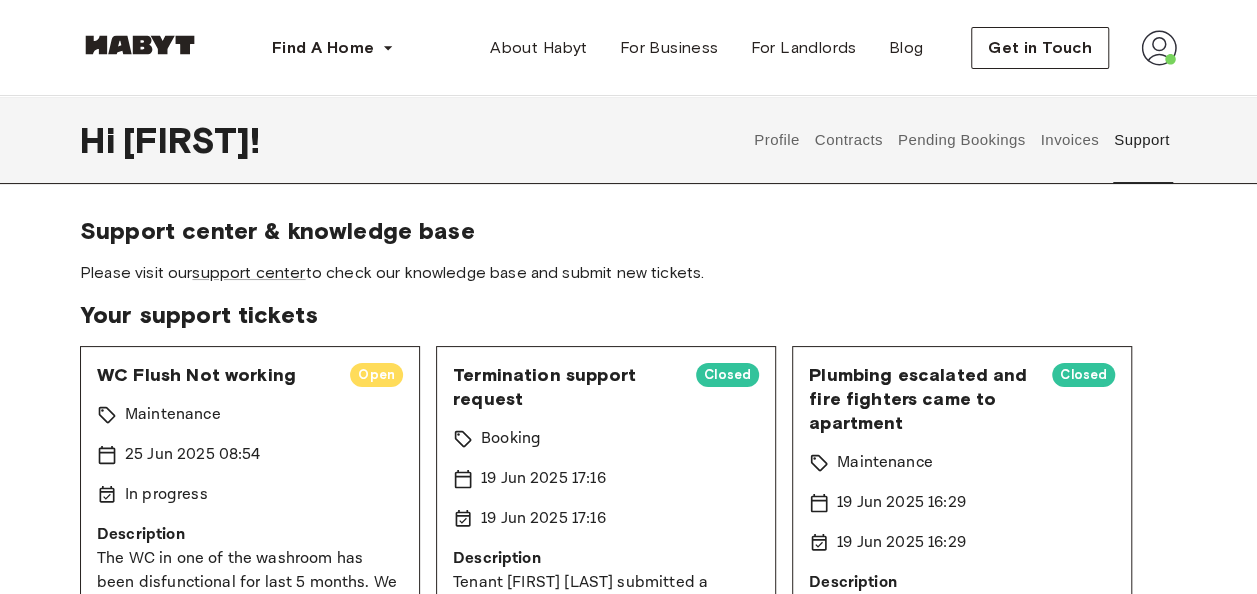click on "Contracts" at bounding box center [848, 140] 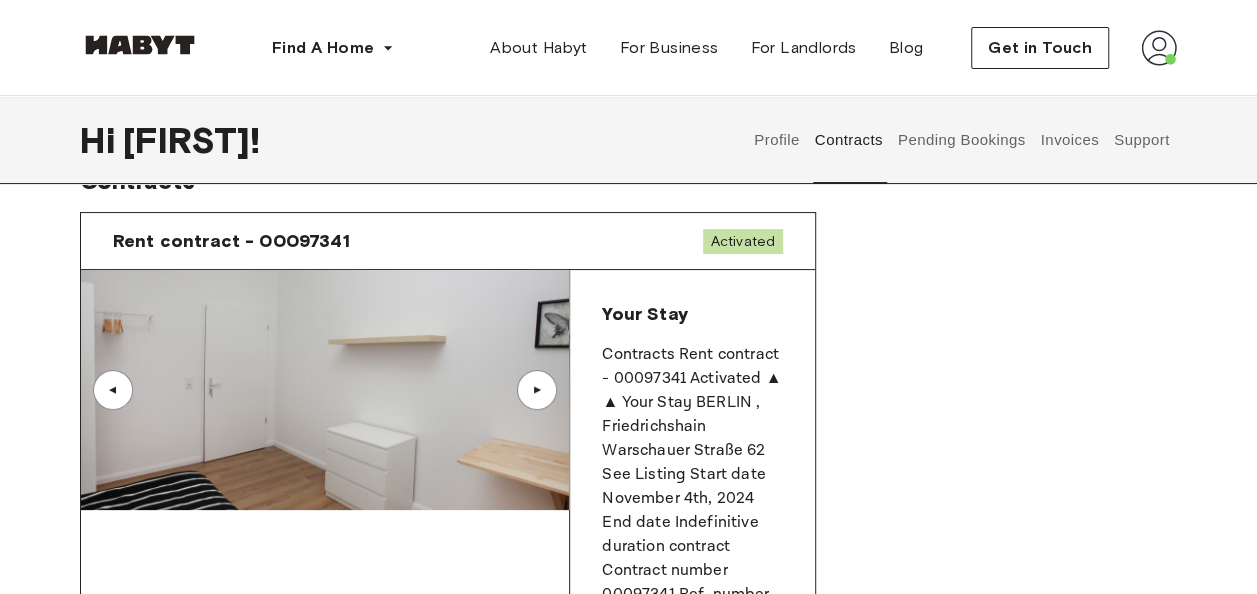 scroll, scrollTop: 0, scrollLeft: 0, axis: both 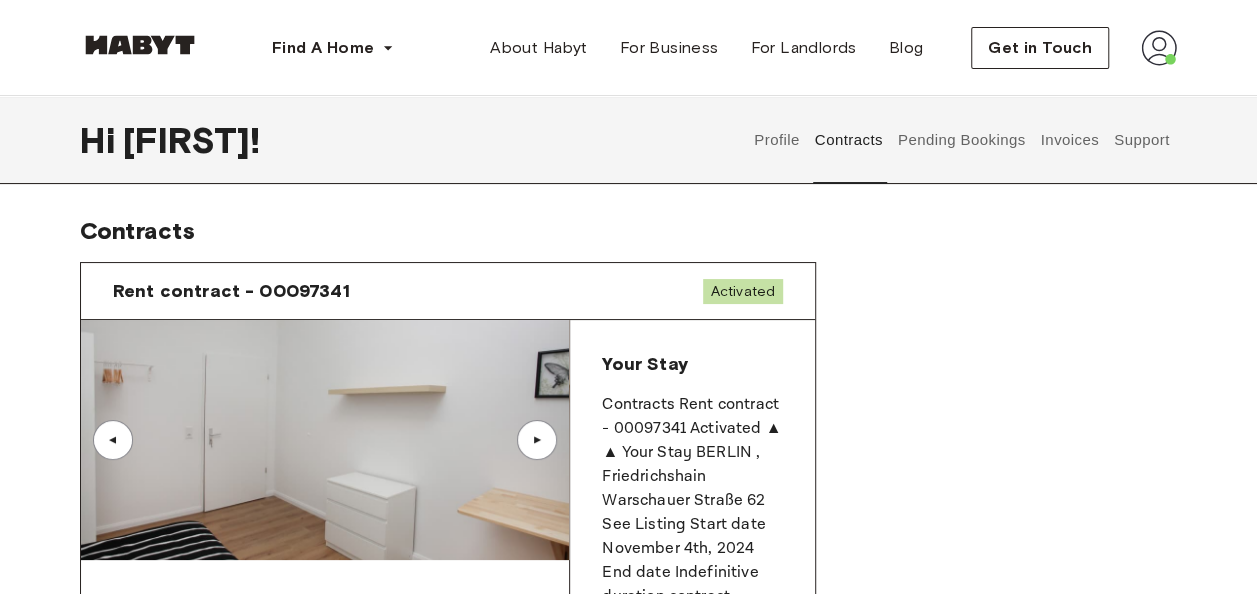 click on "Rent contract - 00097341" at bounding box center [231, 291] 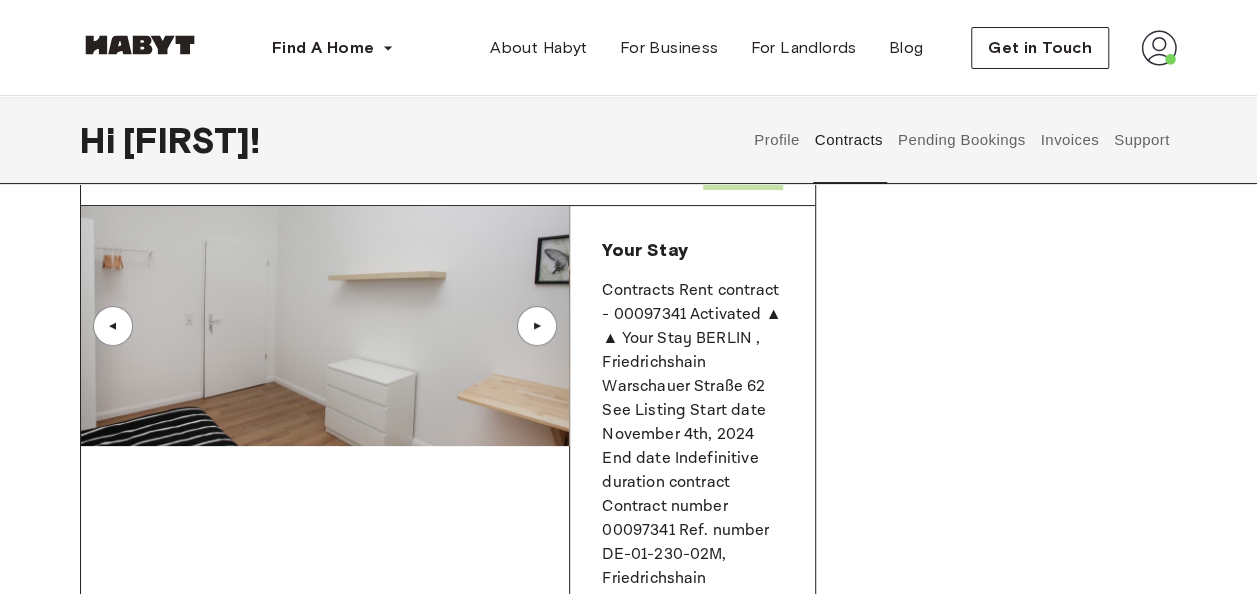 scroll, scrollTop: 102, scrollLeft: 0, axis: vertical 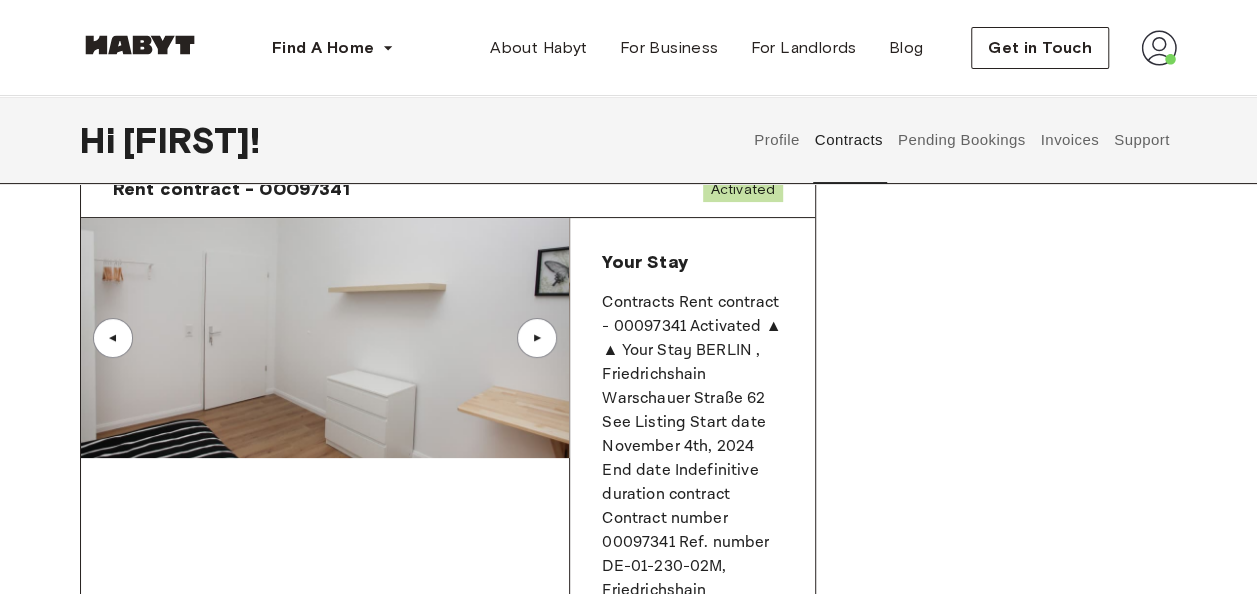 click on "Profile" at bounding box center [777, 140] 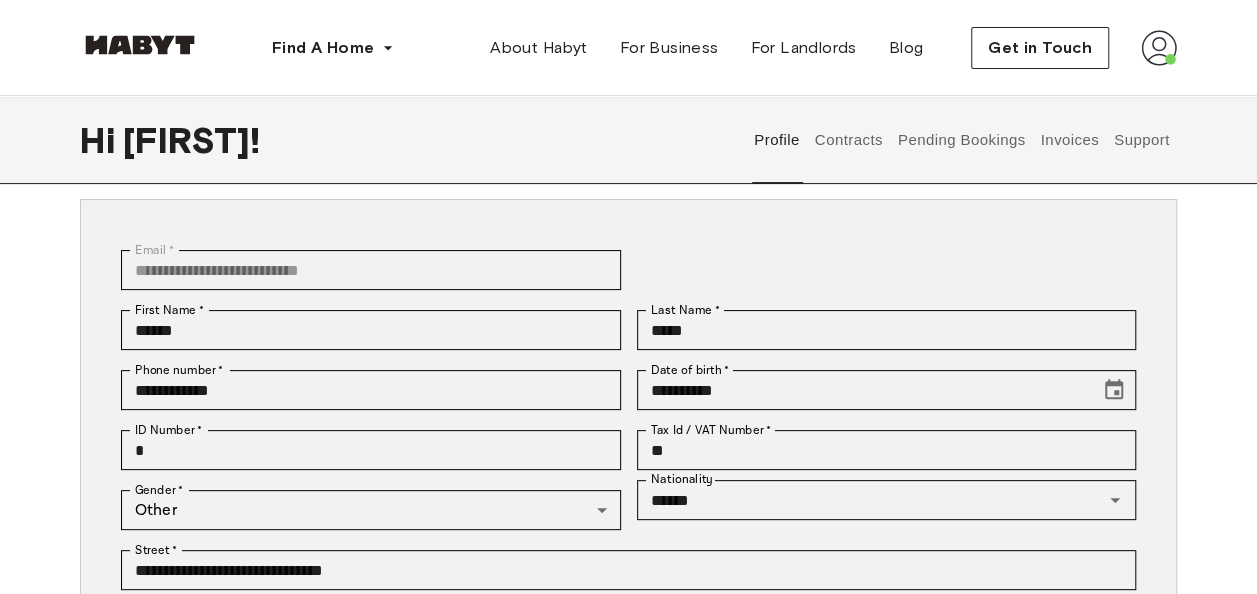 scroll, scrollTop: 0, scrollLeft: 0, axis: both 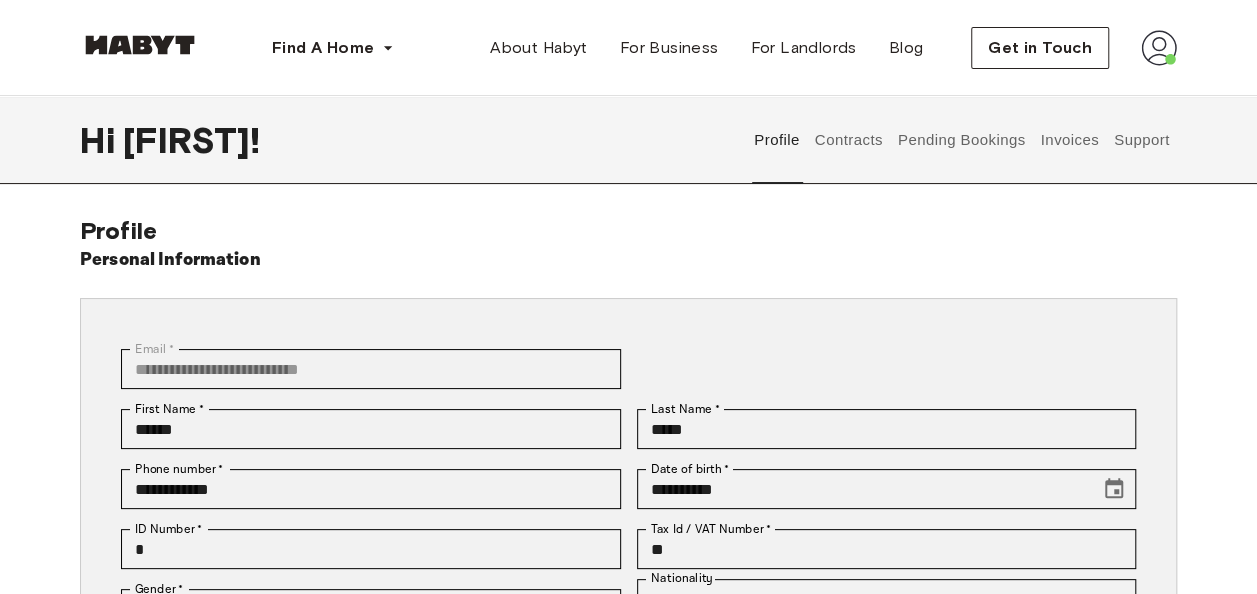 click on "Contracts" at bounding box center [848, 140] 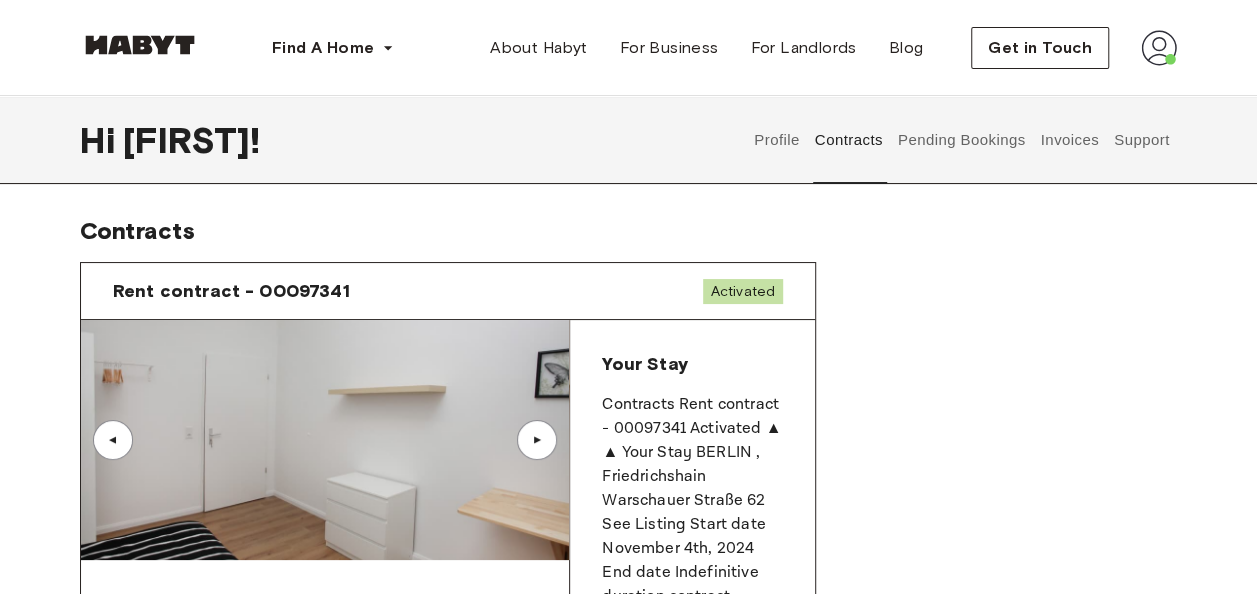 click on "▲" at bounding box center [537, 440] 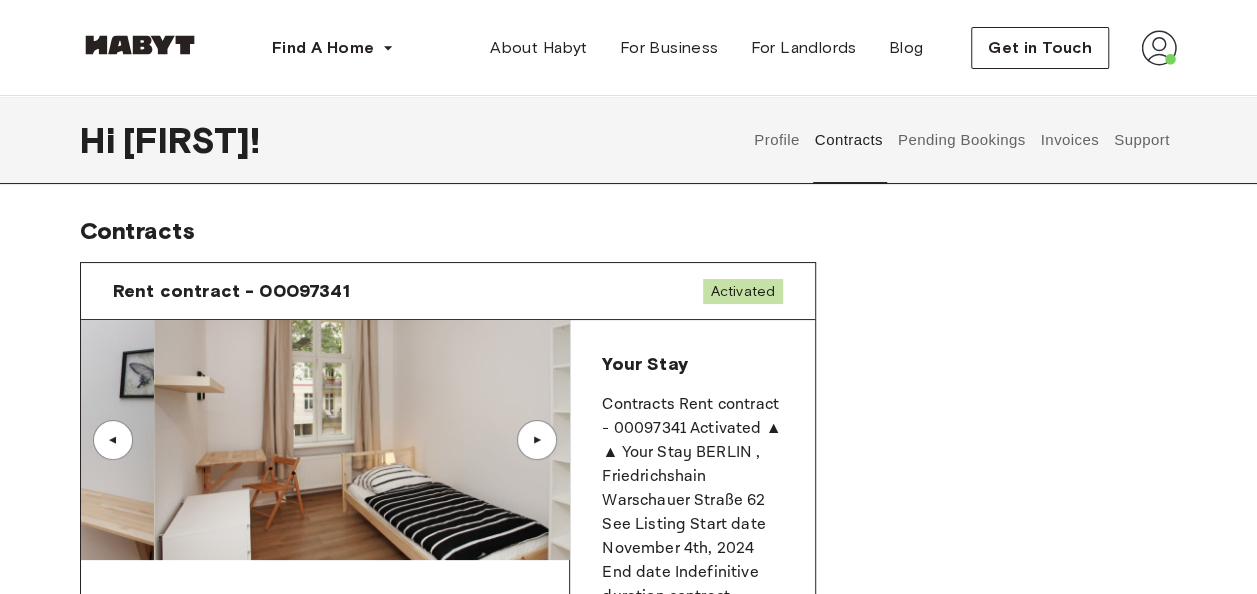 click on "▲" at bounding box center [537, 440] 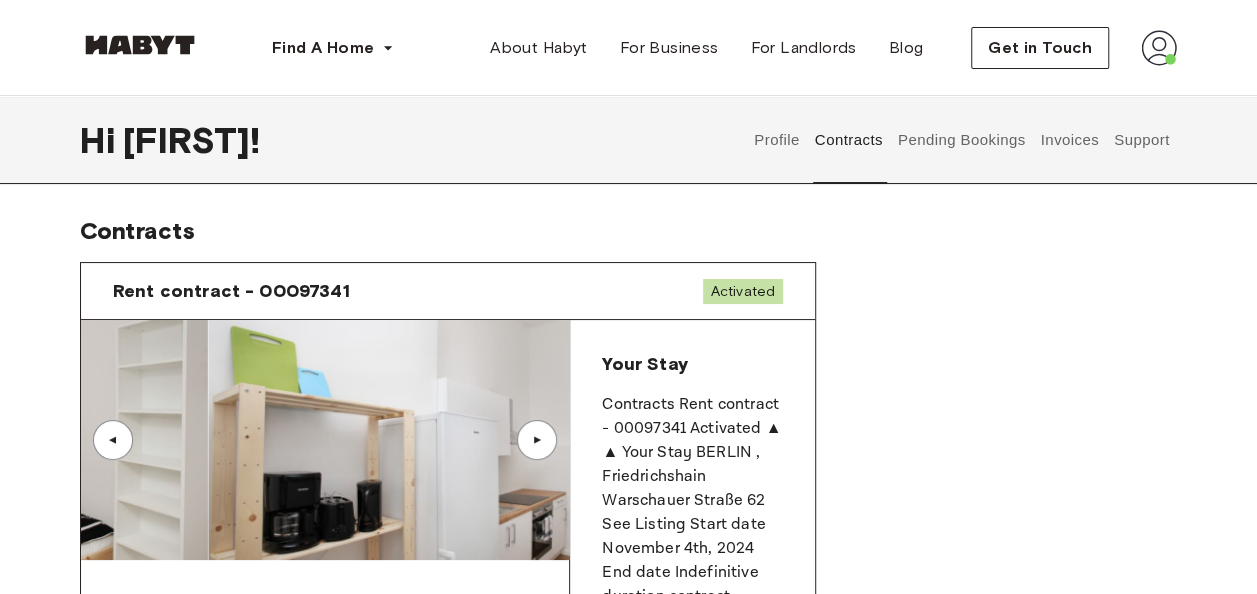 click on "▲" at bounding box center [537, 440] 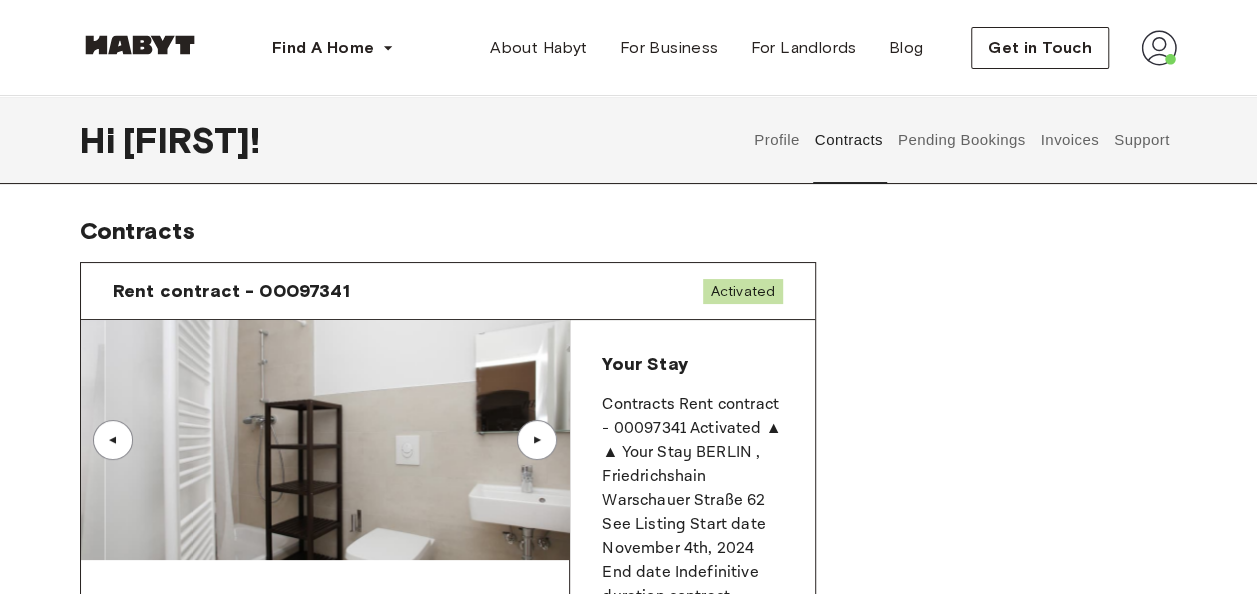 click on "▲" at bounding box center [537, 440] 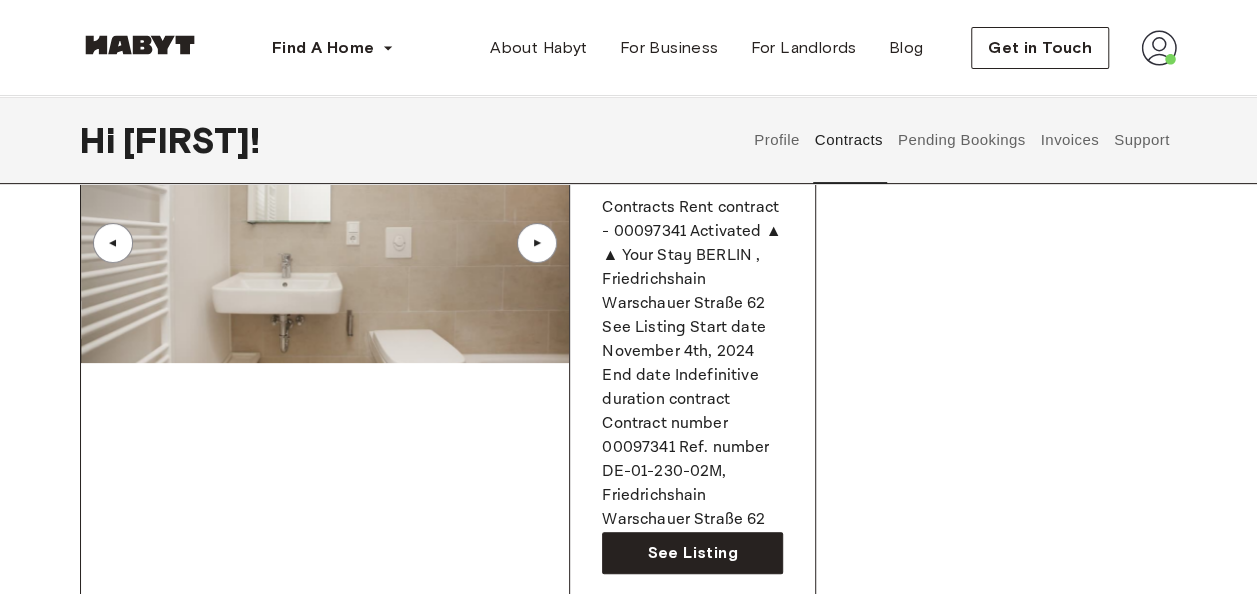 scroll, scrollTop: 0, scrollLeft: 0, axis: both 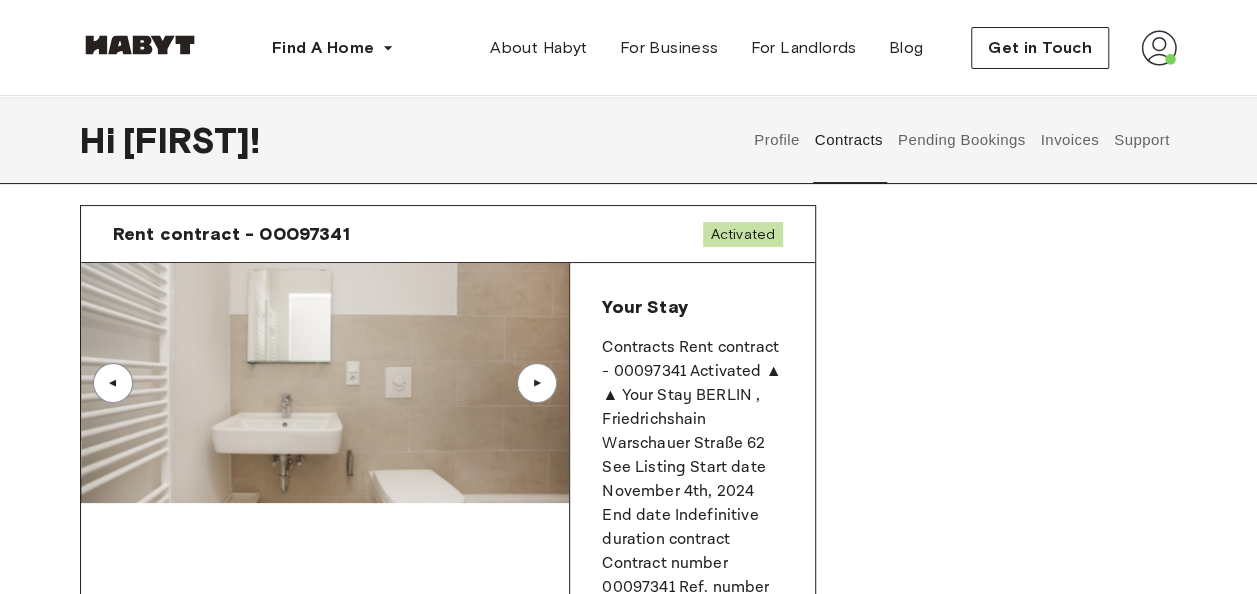 click on "See Listing" at bounding box center [692, 693] 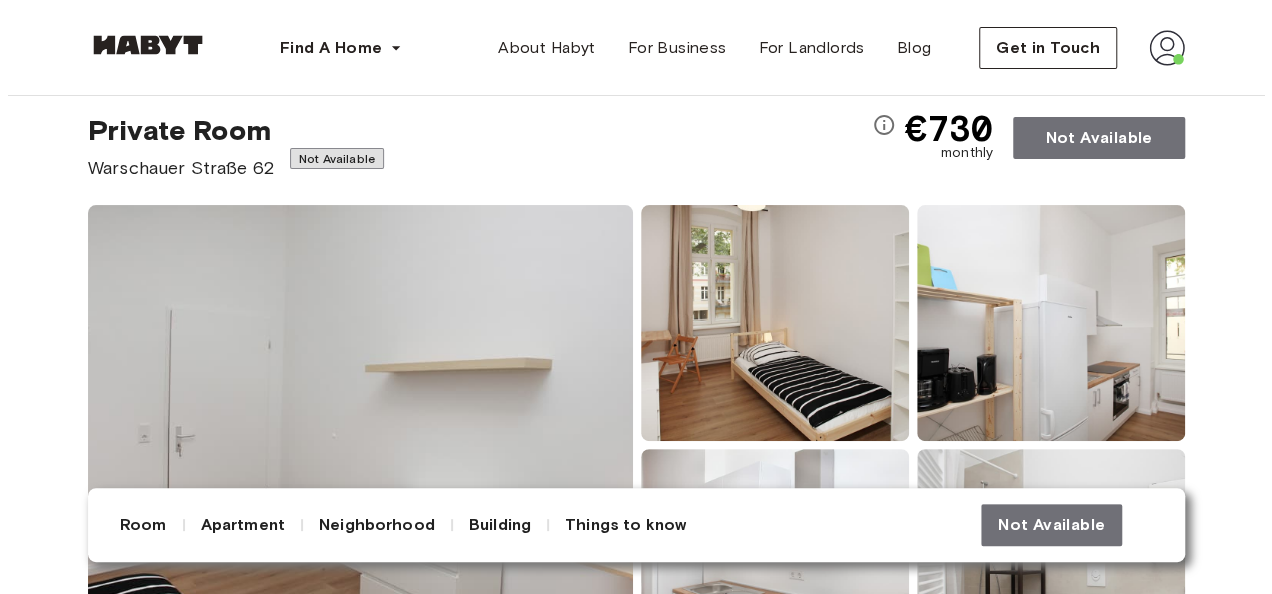 scroll, scrollTop: 0, scrollLeft: 0, axis: both 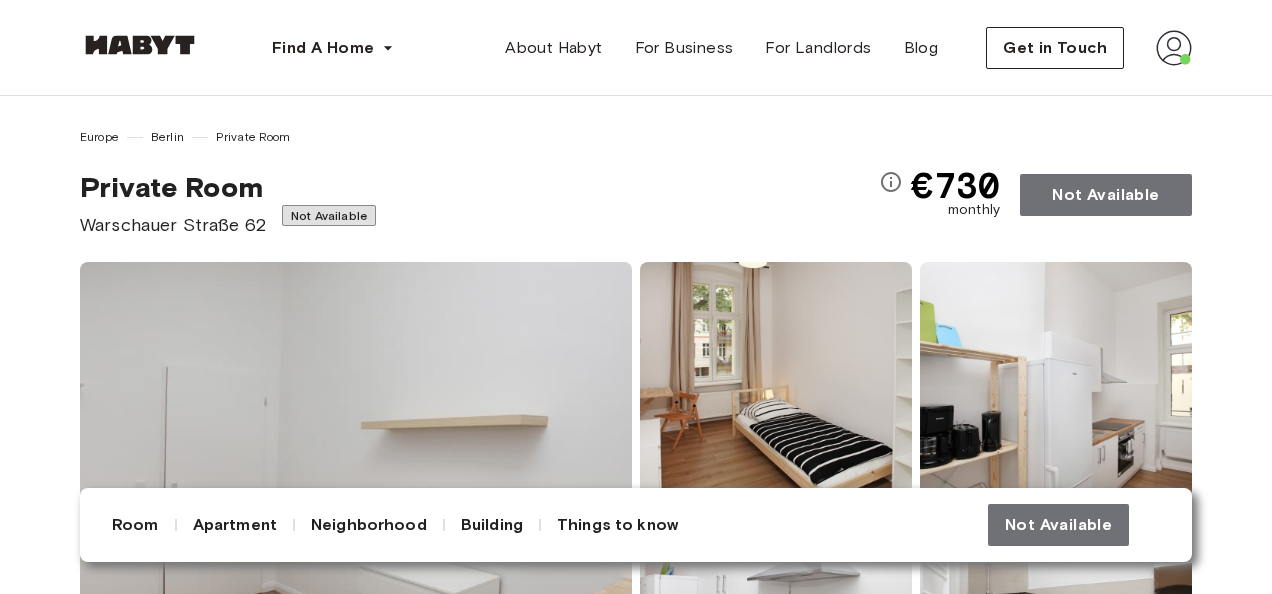 click on "Not Available" at bounding box center (1074, 525) 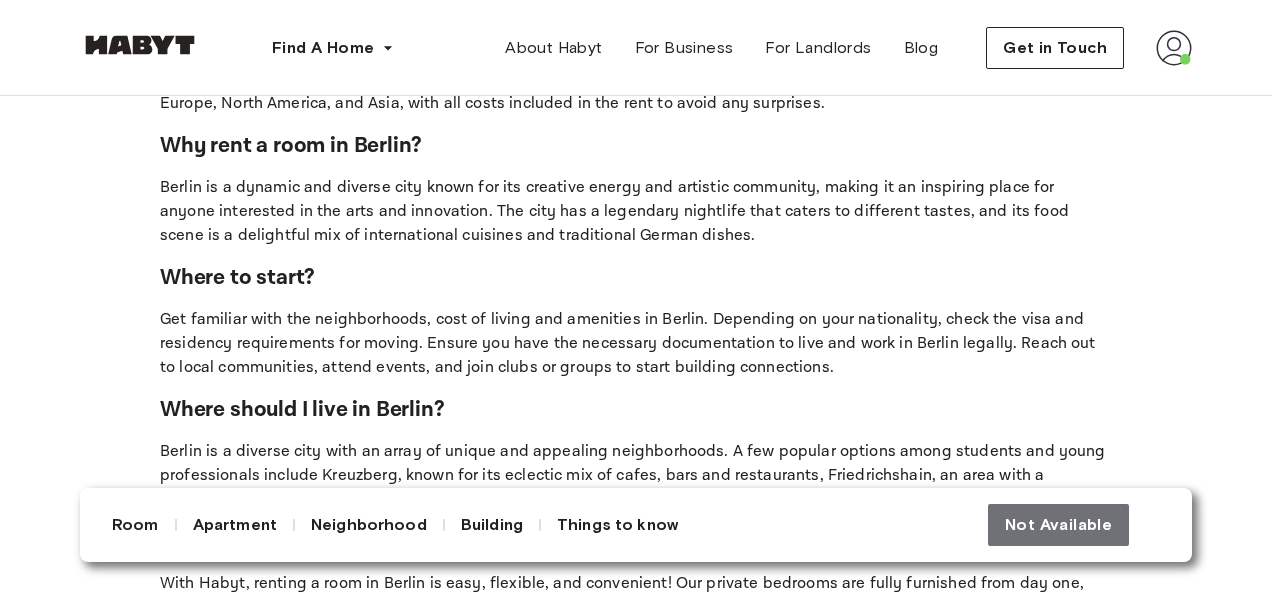 scroll, scrollTop: 4920, scrollLeft: 0, axis: vertical 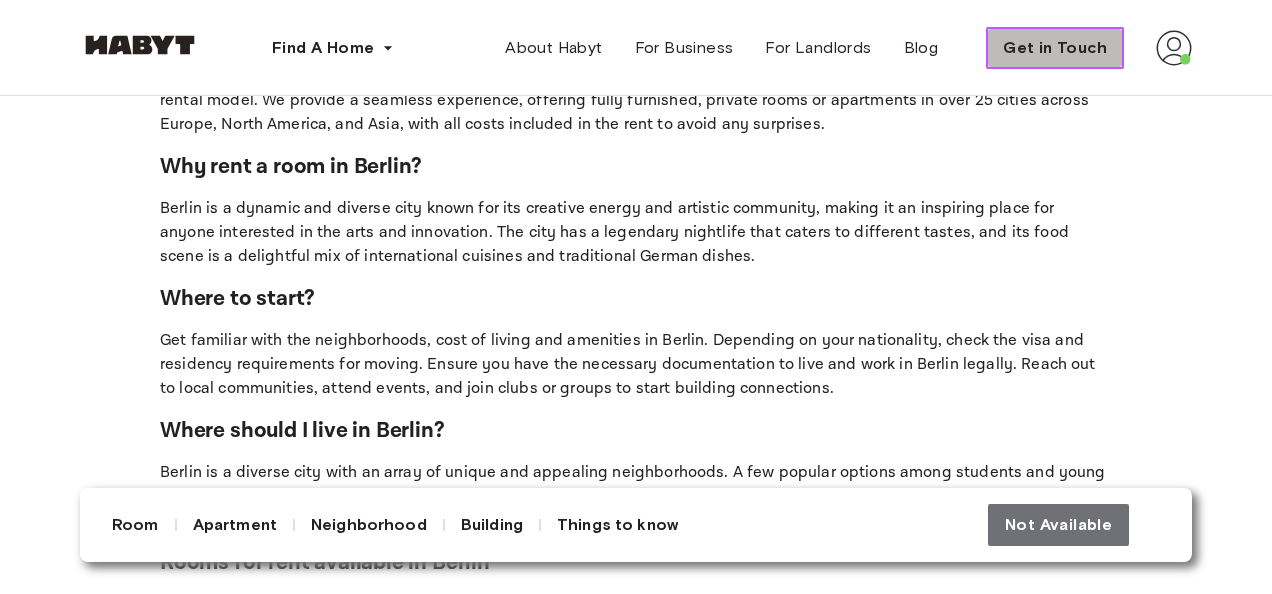 click on "Get in Touch" at bounding box center [1055, 48] 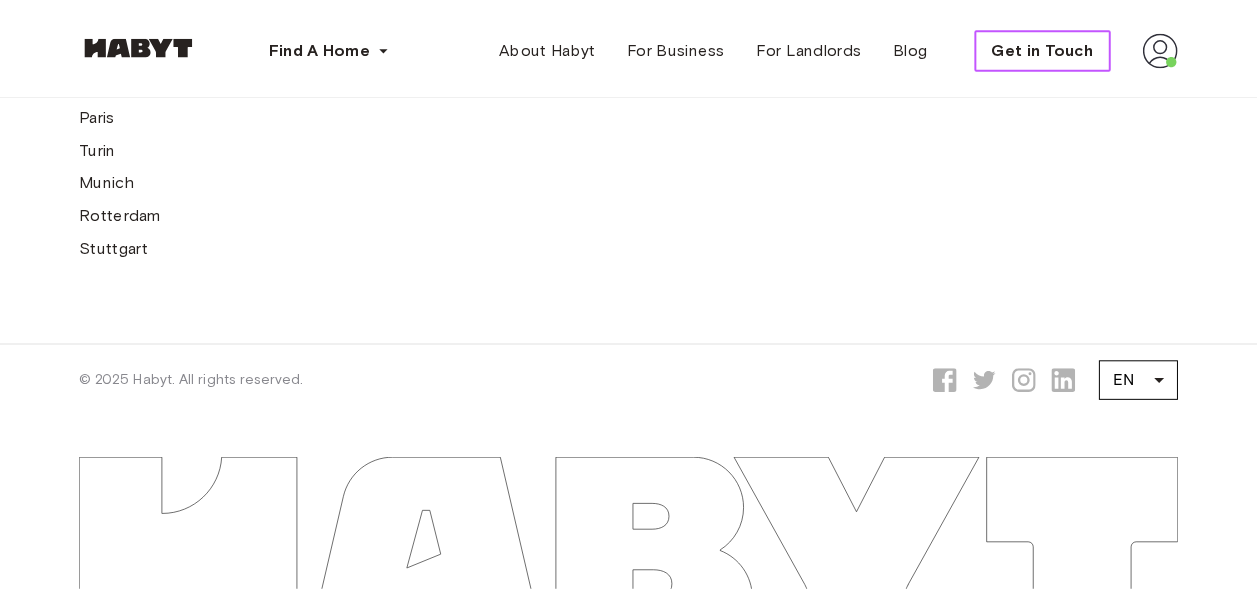scroll, scrollTop: 0, scrollLeft: 0, axis: both 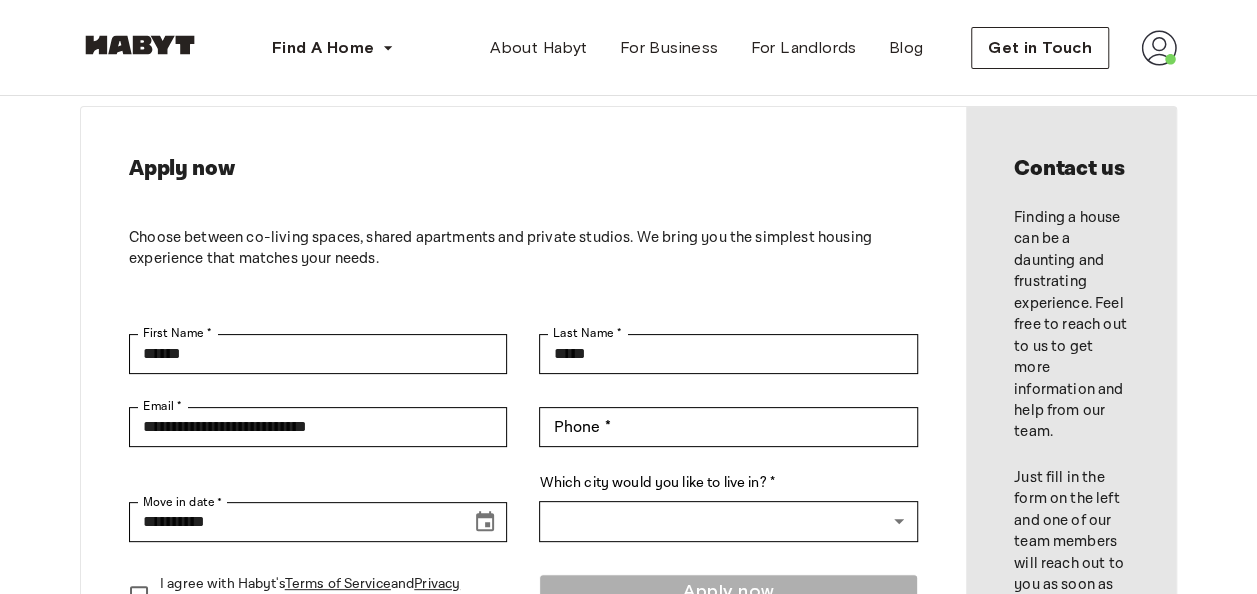 click at bounding box center (1159, 48) 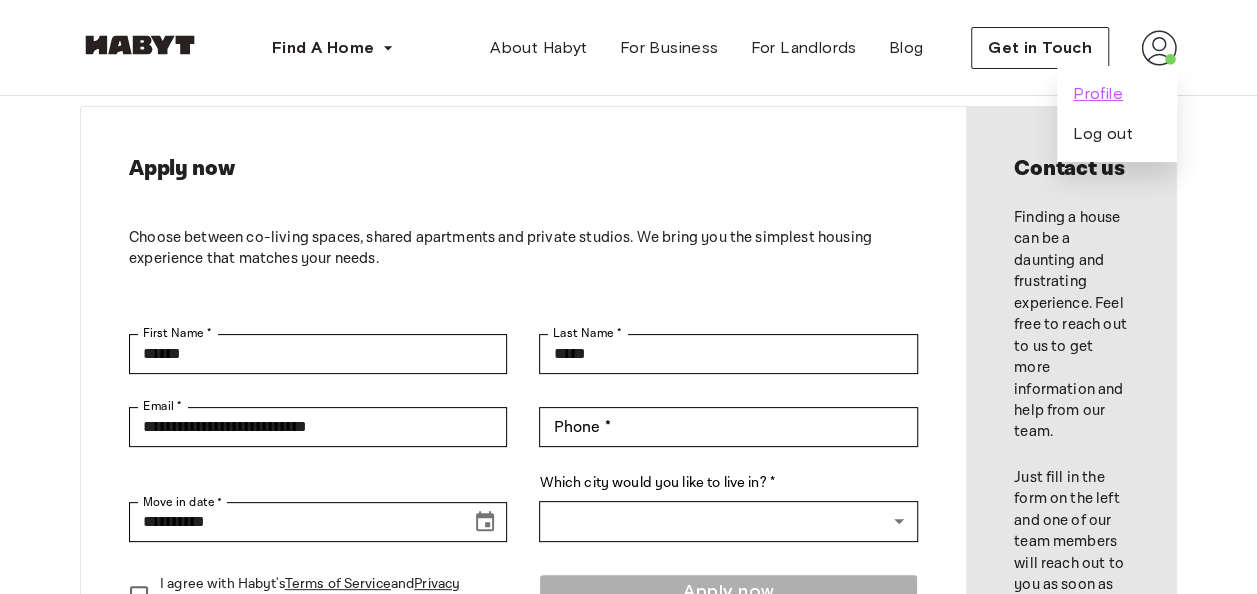 click on "Profile" at bounding box center [1098, 94] 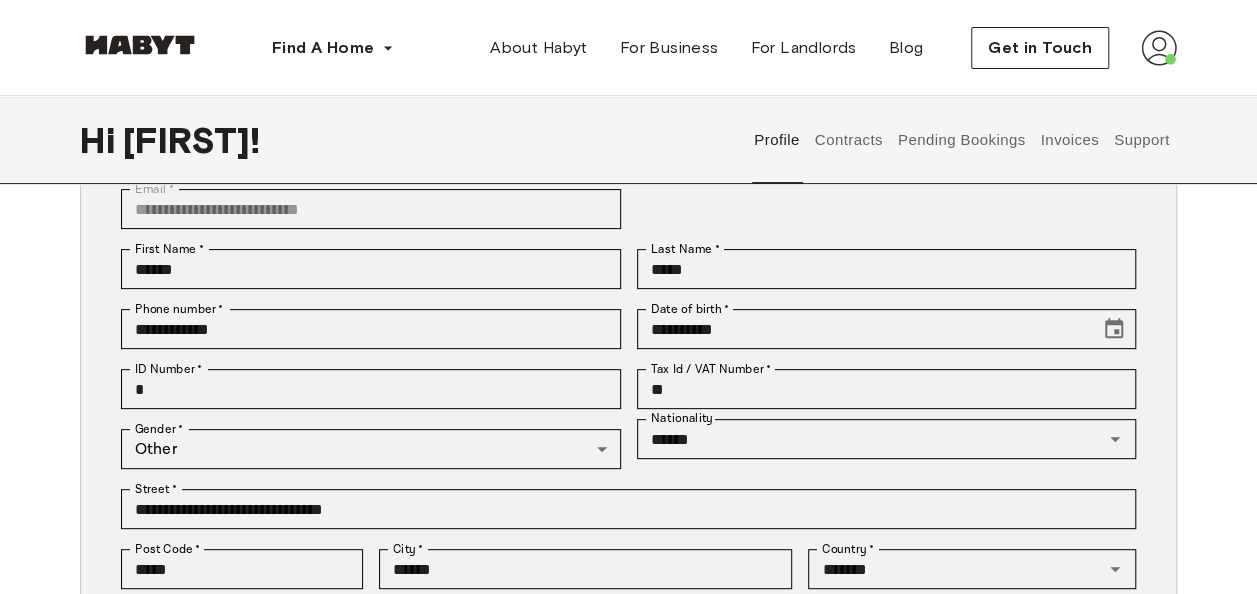scroll, scrollTop: 157, scrollLeft: 0, axis: vertical 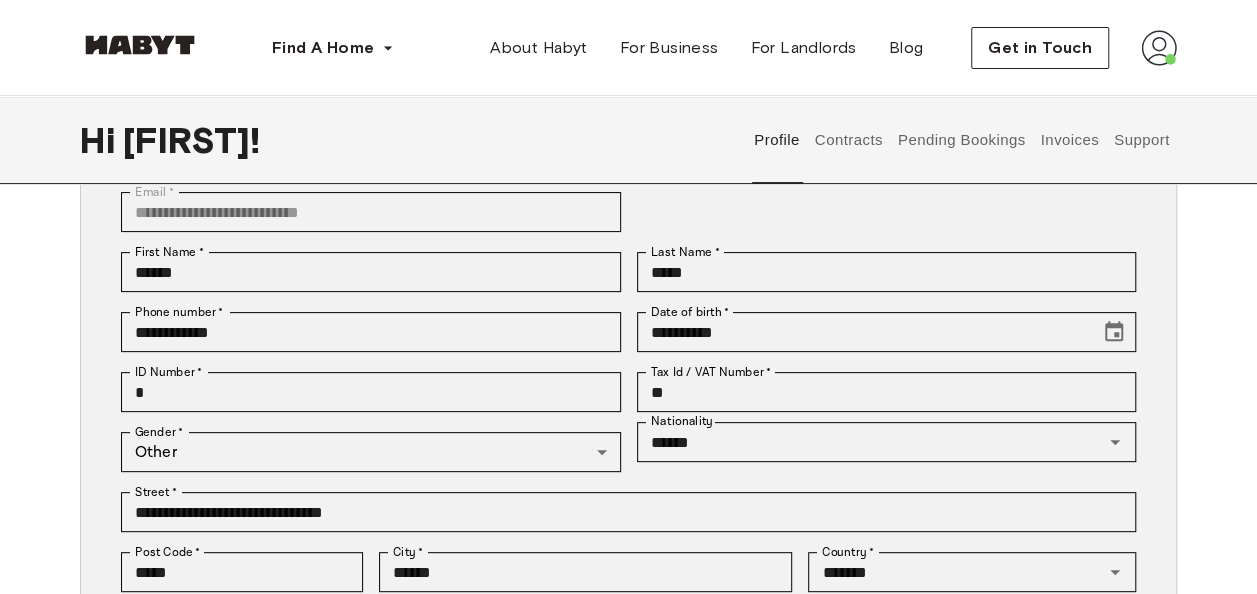 click on "Support" at bounding box center (1141, 140) 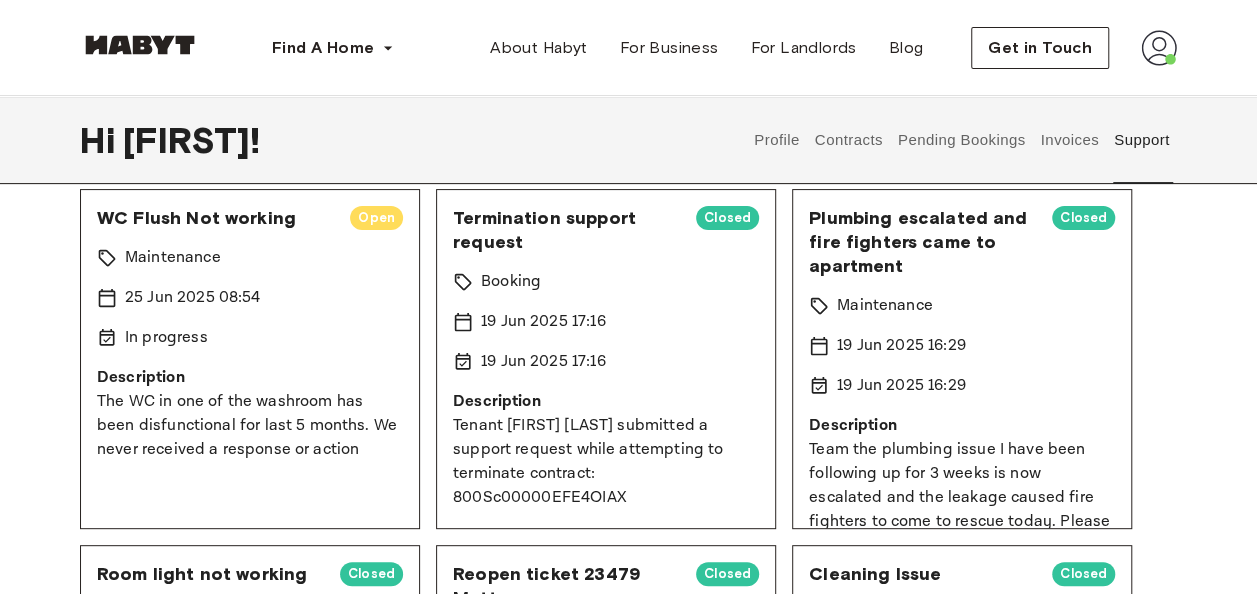 scroll, scrollTop: 0, scrollLeft: 0, axis: both 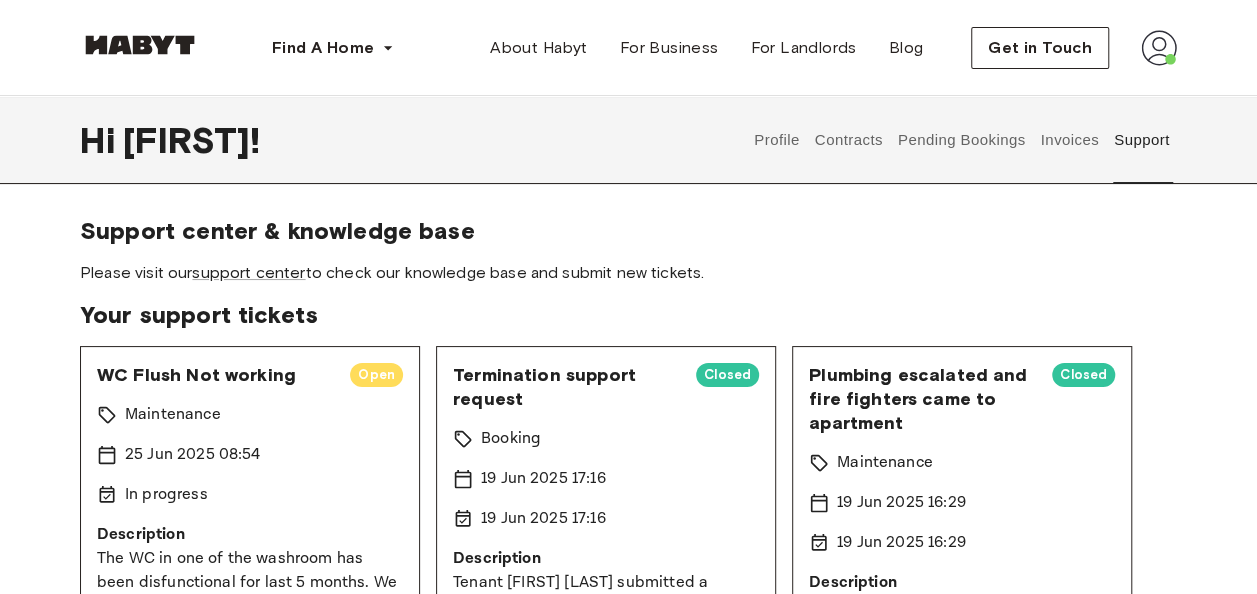click on "Support center & knowledge base Please visit our support center to check our knowledge base and submit new tickets. Your support tickets WC Flush Not working Open Maintenance 25 Jun 2025 08:54 In progress Description The WC in one of the washrooms has been disfunctional for last 5 months. We never received a response or action Termination support request Closed Booking 19 Jun 2025 17:16 19 Jun 2025 17:16 Description Tenant [FIRST] [LAST] submitted a support request while attempting to terminate contract: 800Sc00000EFE4OIAX Plumbing escalated and fire fighters came to apartment Closed Maintenance 19 Jun 2025 16:29 19 Jun 2025 16:29 Description Team the plumbing issue I have been following up for 3 weeks is now escalated and the leakage caused fire fighters to come to rescue today. Please treat this urgent and do the needful Room light not working Closed Maintenance 19 Jun 2025 16:29 19 Jun 2025 16:29 Description The light in the room is flickering Reopen ticket 23479 Mattress Closed Maintenance Closed" at bounding box center [628, 1341] 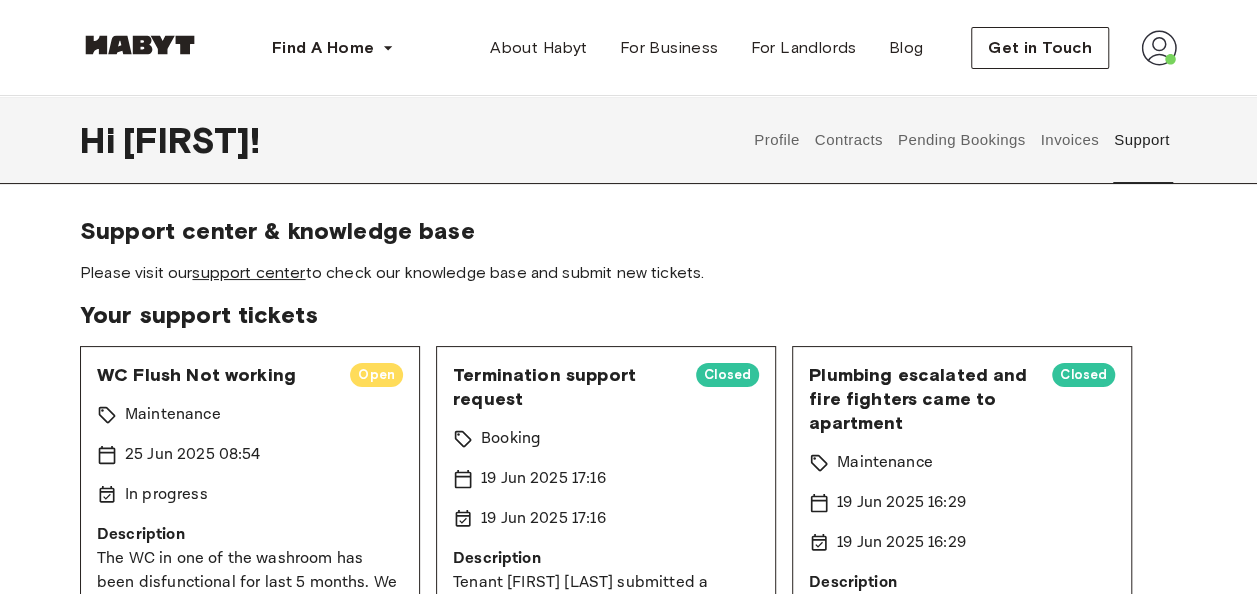 click on "support center" at bounding box center [248, 272] 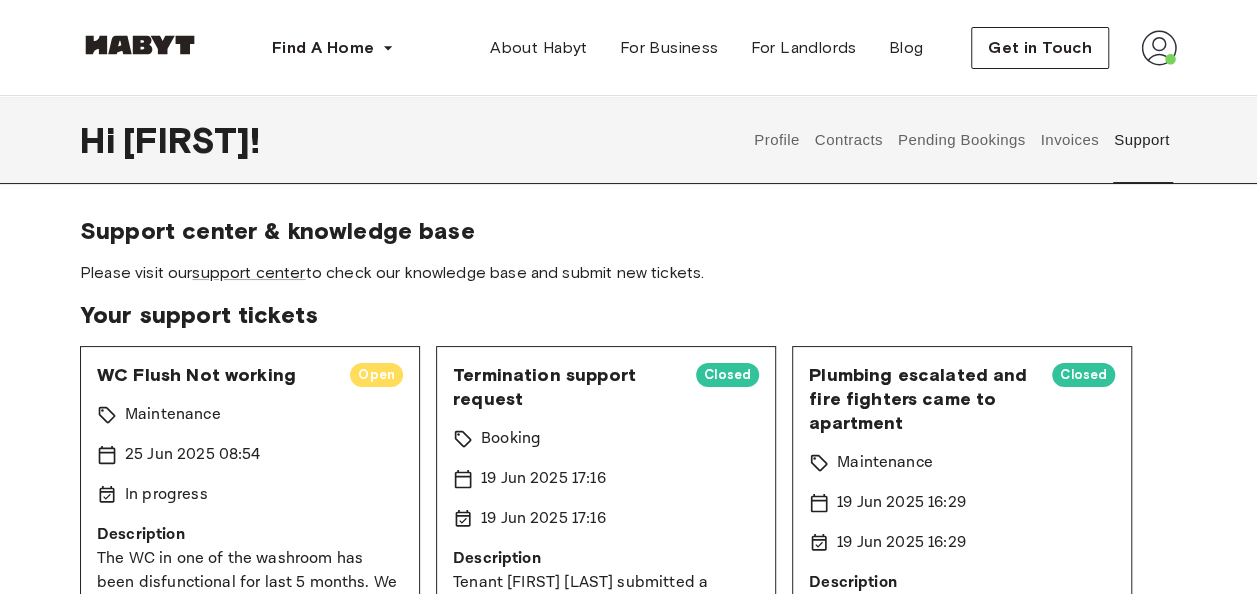 click at bounding box center [1159, 48] 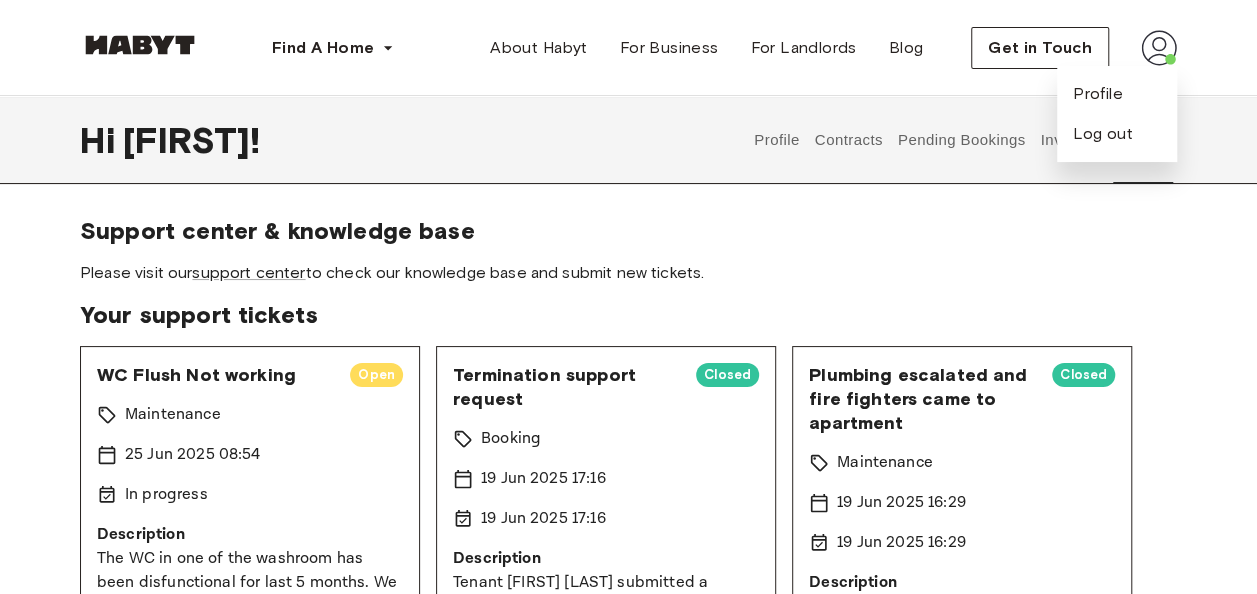 click at bounding box center [1159, 48] 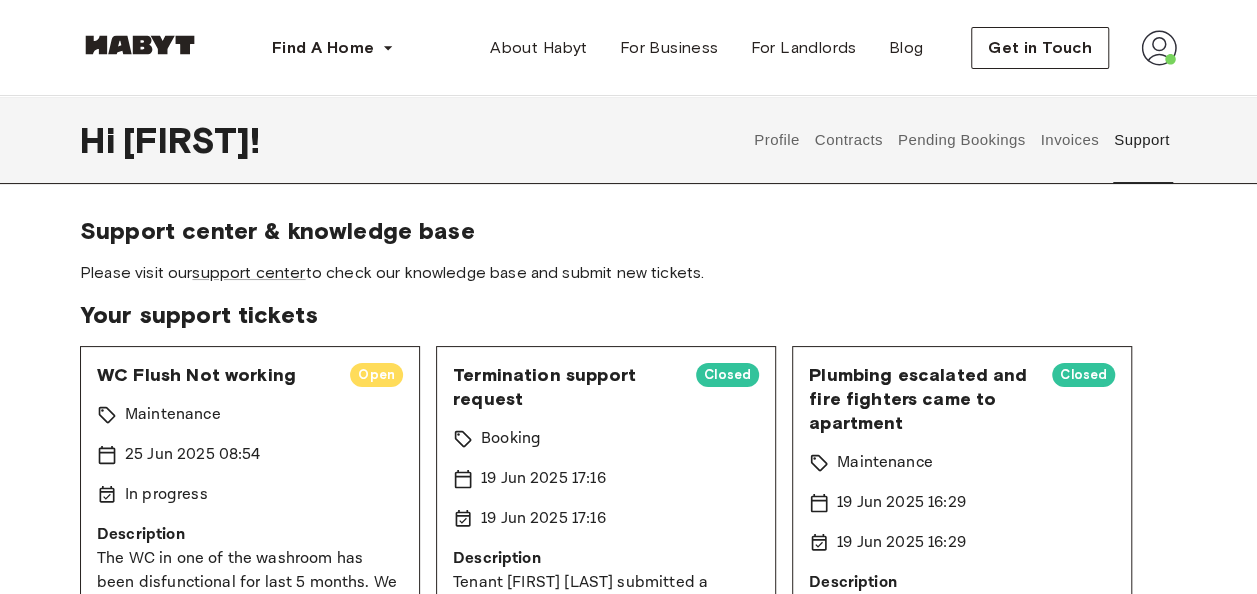 click at bounding box center [1159, 48] 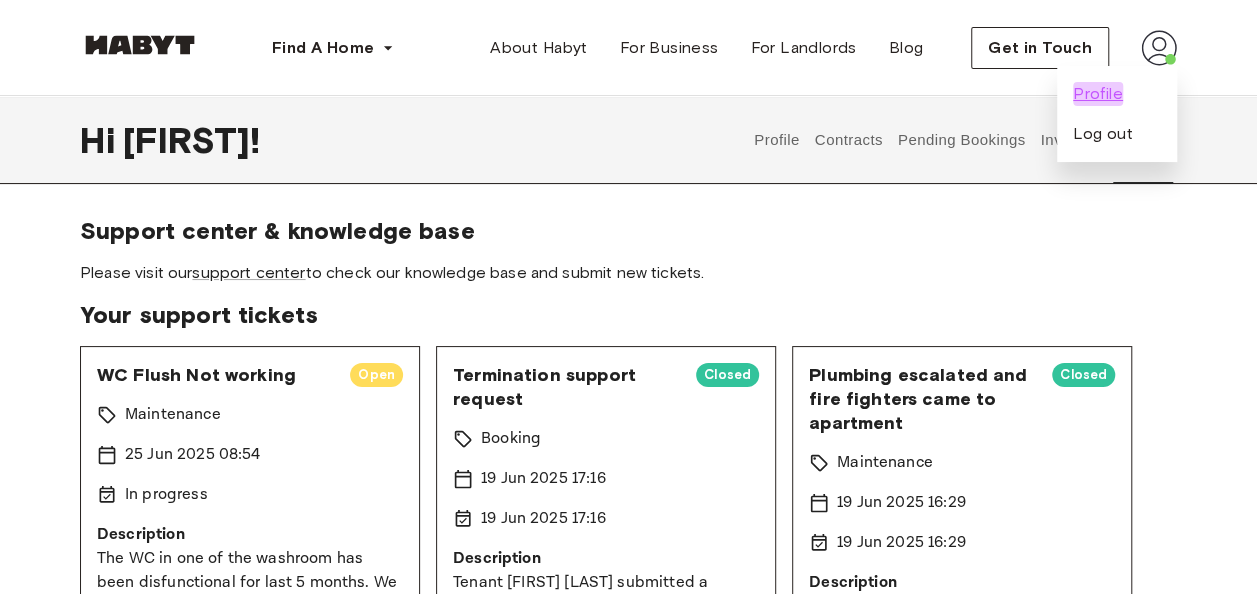 click on "Profile" at bounding box center [1098, 94] 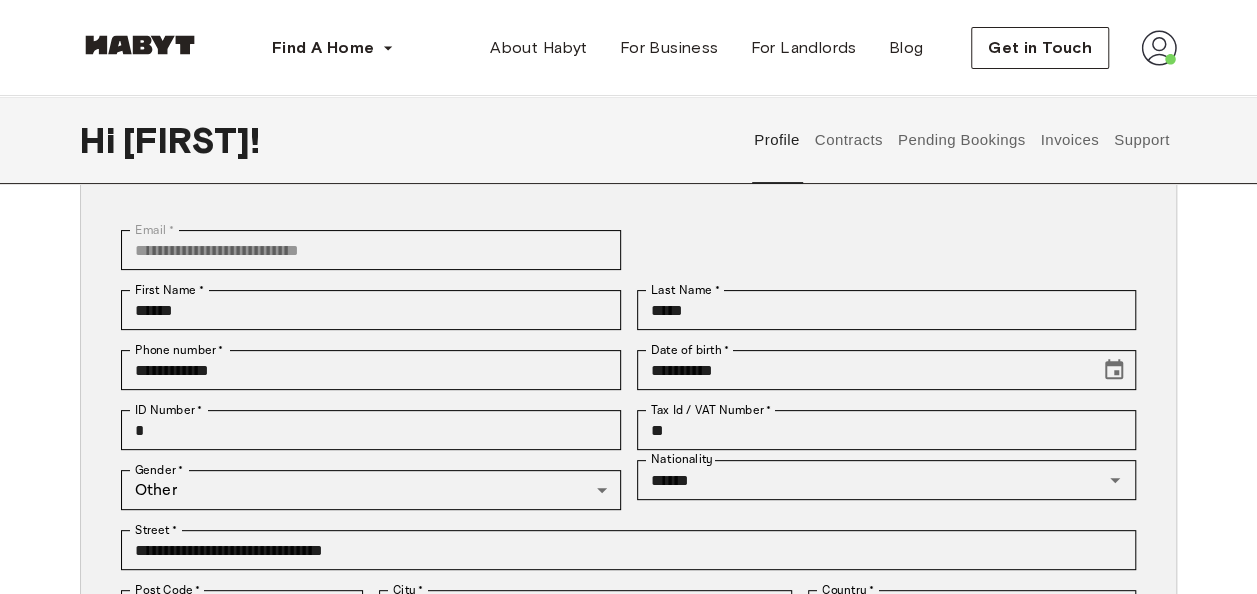 scroll, scrollTop: 57, scrollLeft: 0, axis: vertical 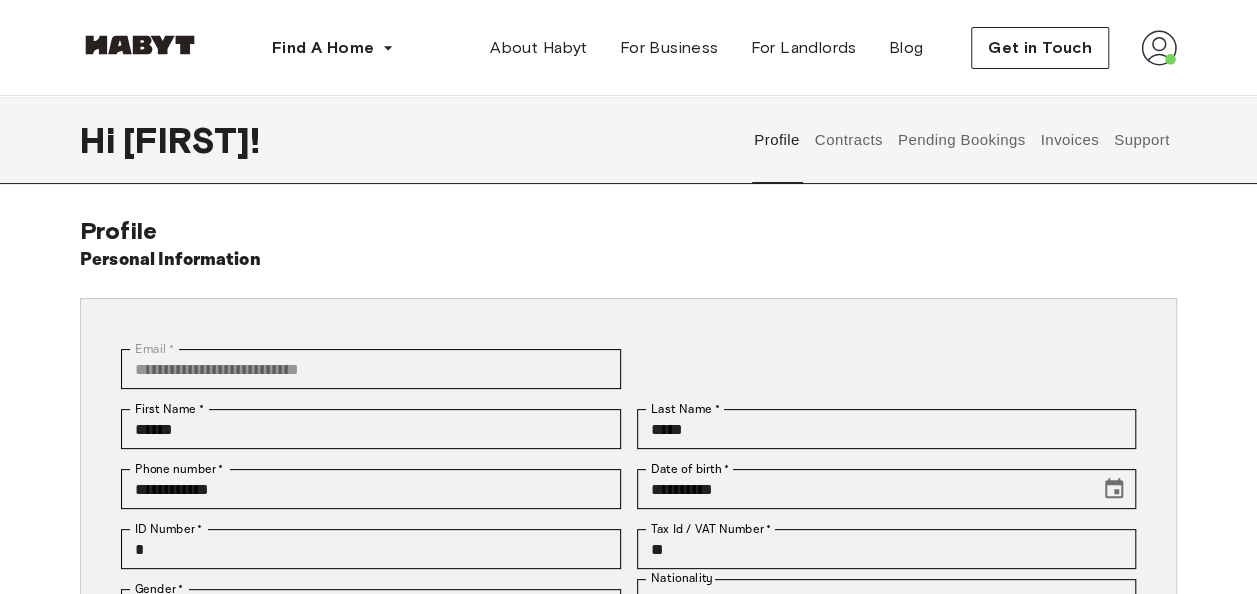 click on "Contracts" at bounding box center (848, 140) 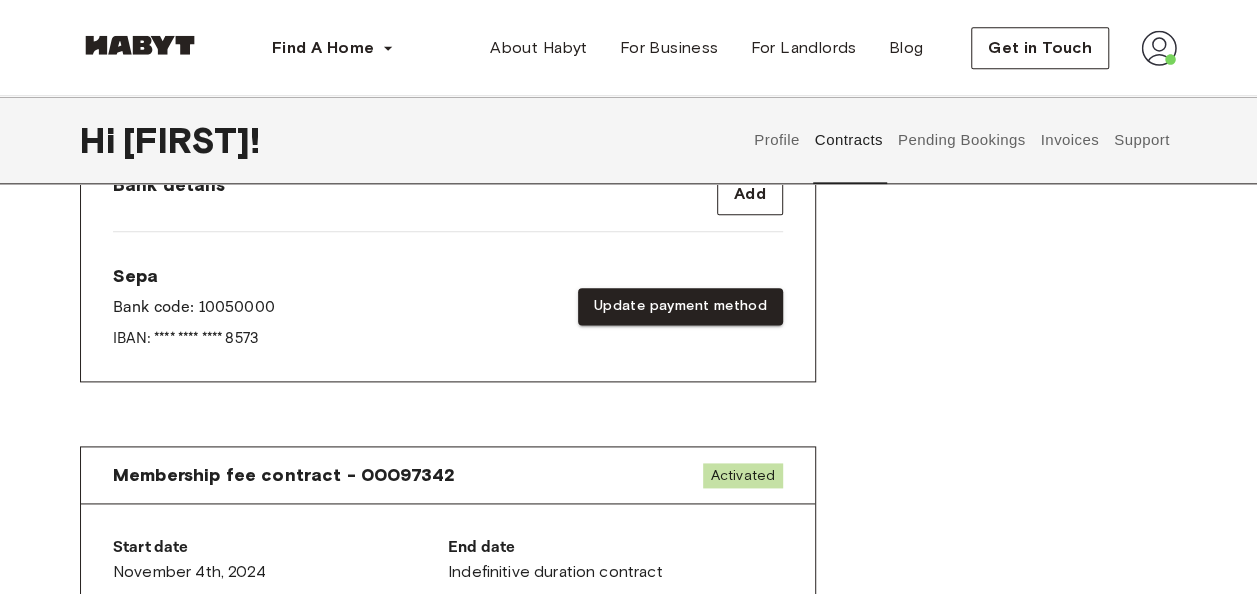 scroll, scrollTop: 1096, scrollLeft: 0, axis: vertical 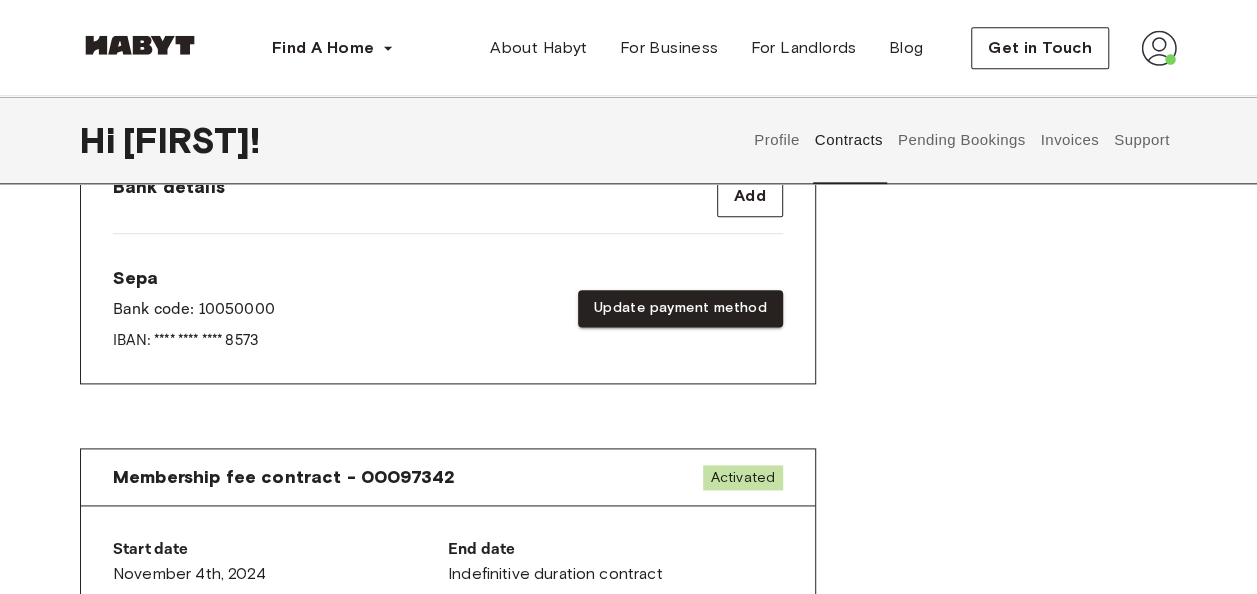 click on "End date Indefinitive duration contract" at bounding box center (615, 562) 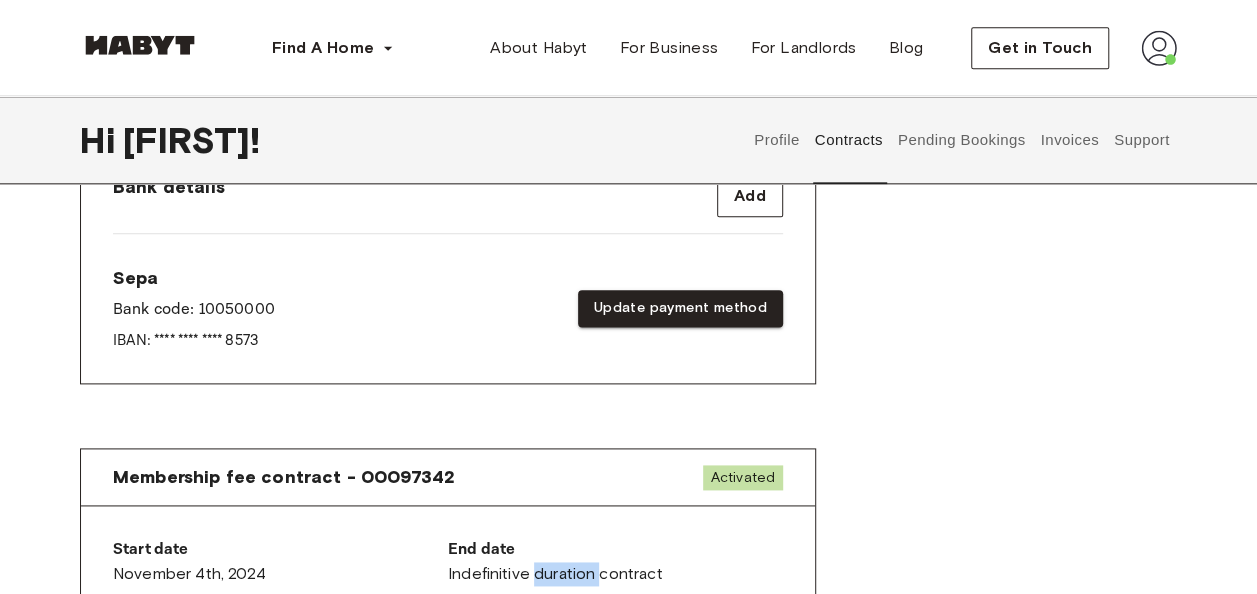 click on "End date Indefinitive duration contract" at bounding box center (615, 562) 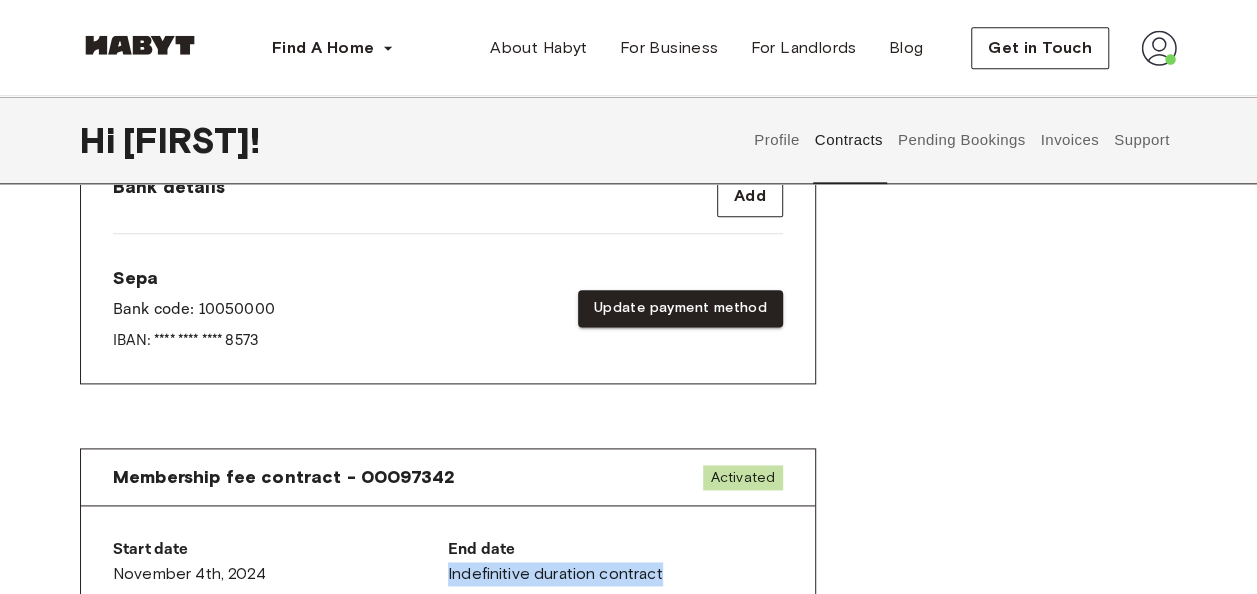 click on "End date Indefinitive duration contract" at bounding box center [615, 562] 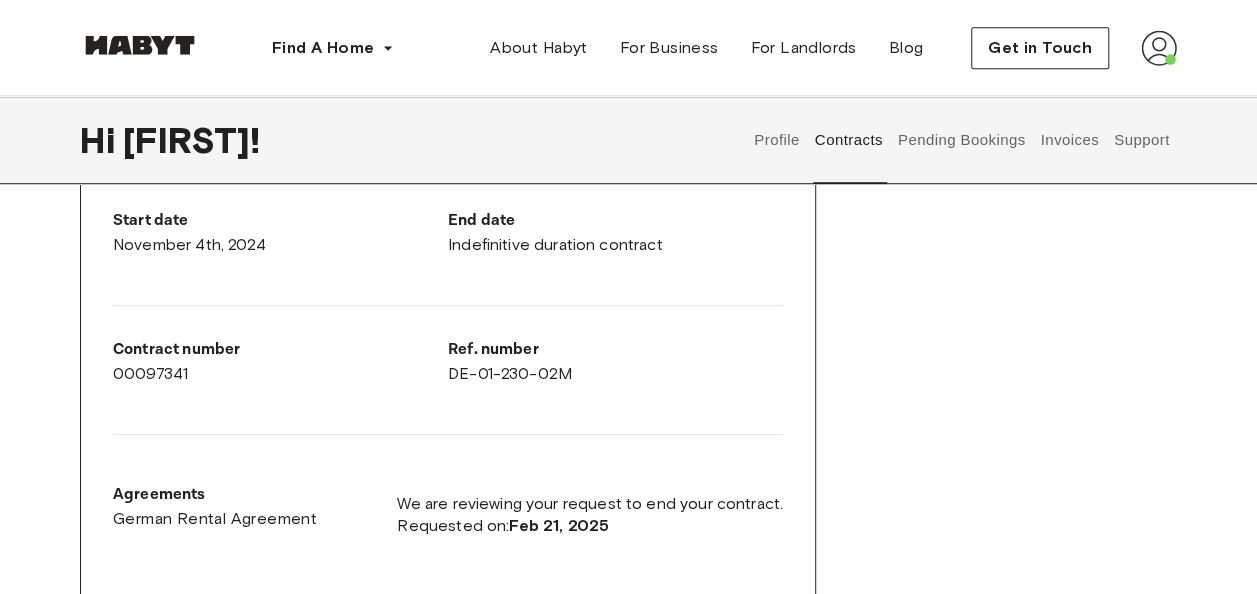scroll, scrollTop: 621, scrollLeft: 0, axis: vertical 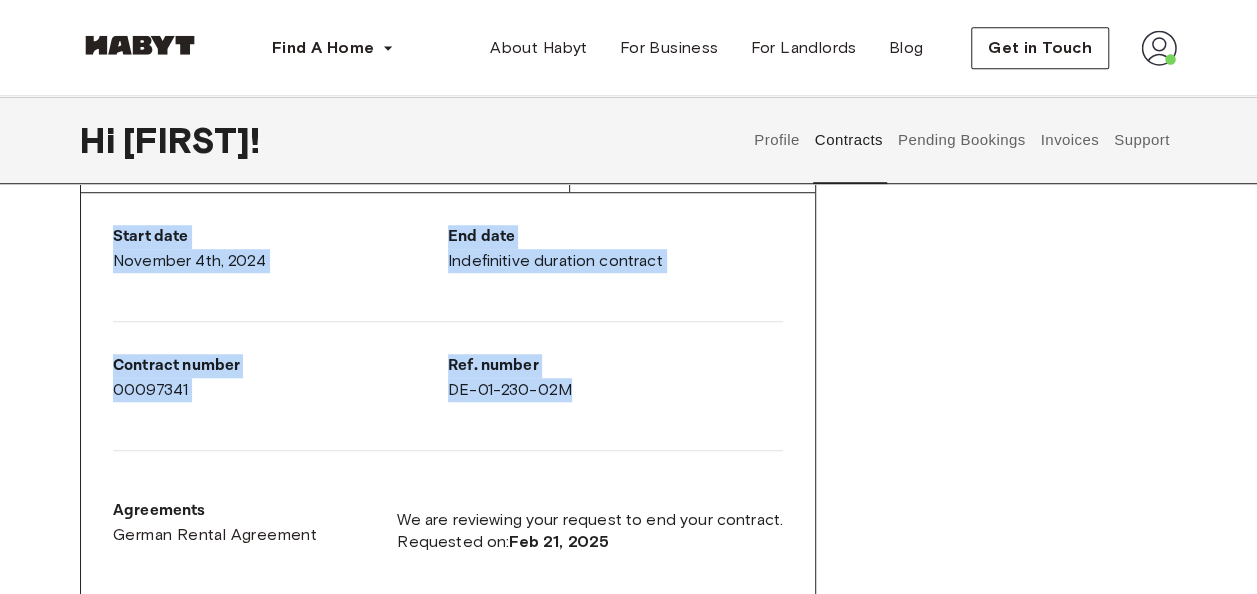 drag, startPoint x: 1231, startPoint y: 210, endPoint x: 1226, endPoint y: 183, distance: 27.45906 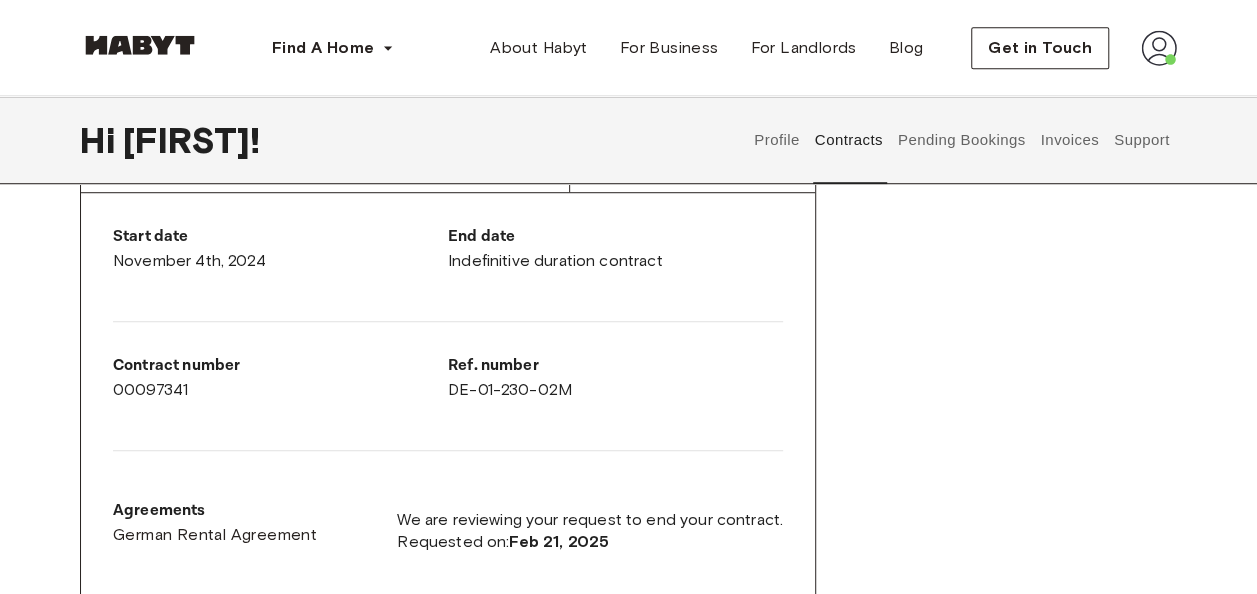 click on "Requested on:  Feb 21, 2025" at bounding box center (590, 542) 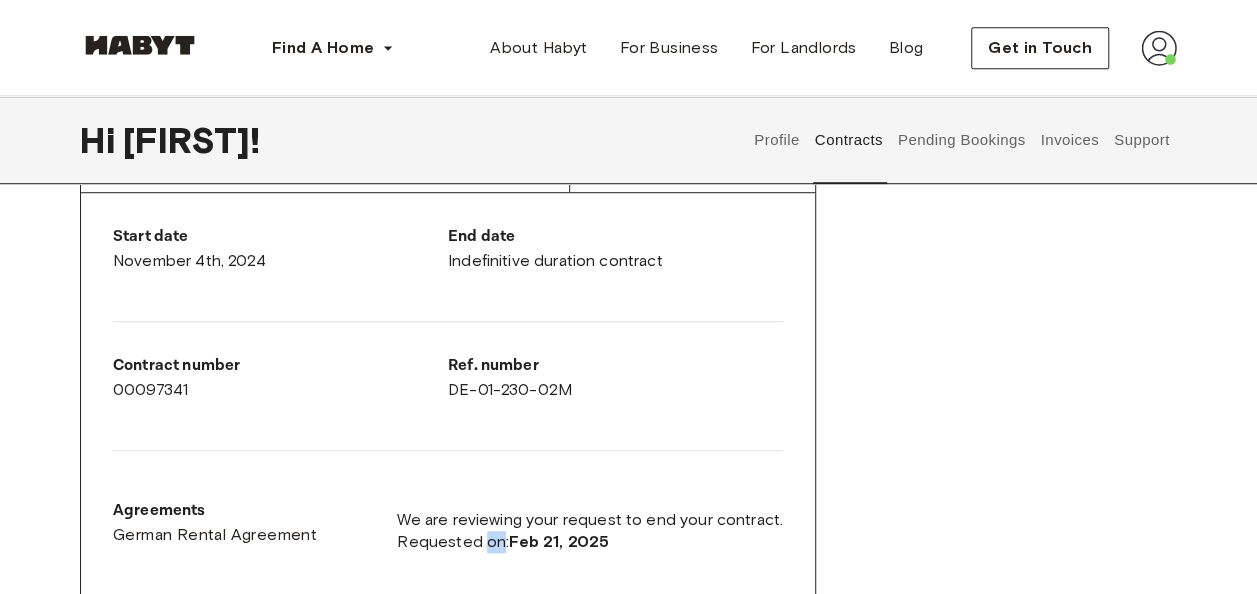click on "Requested on:  Feb 21, 2025" at bounding box center (590, 542) 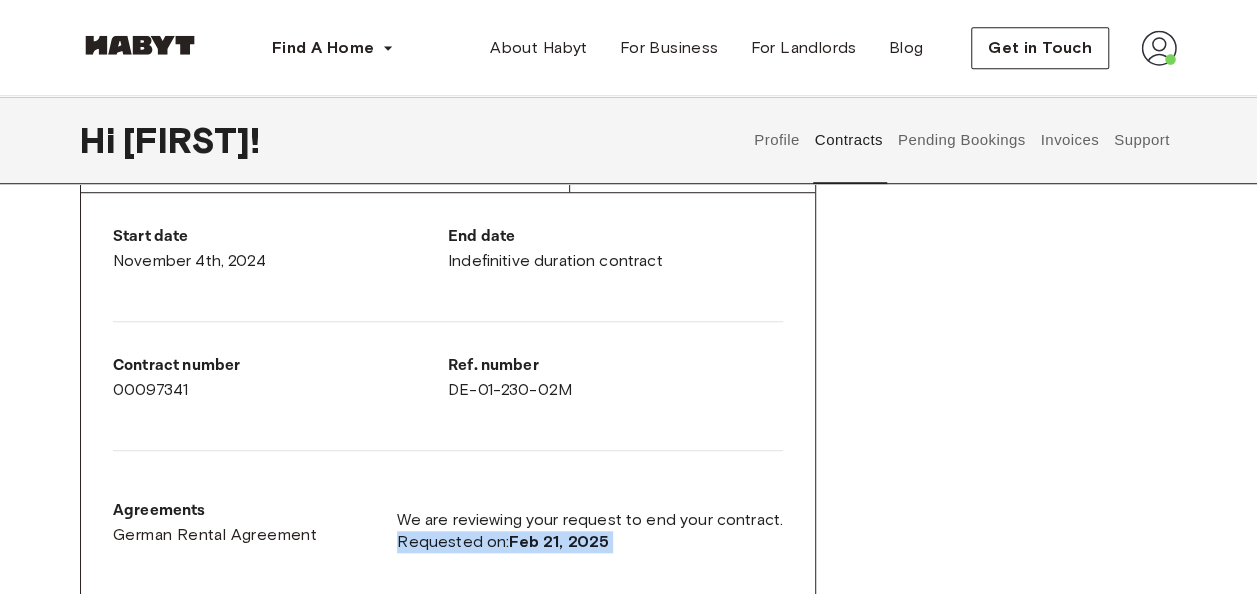 click on "Requested on:  Feb 21, 2025" at bounding box center (590, 542) 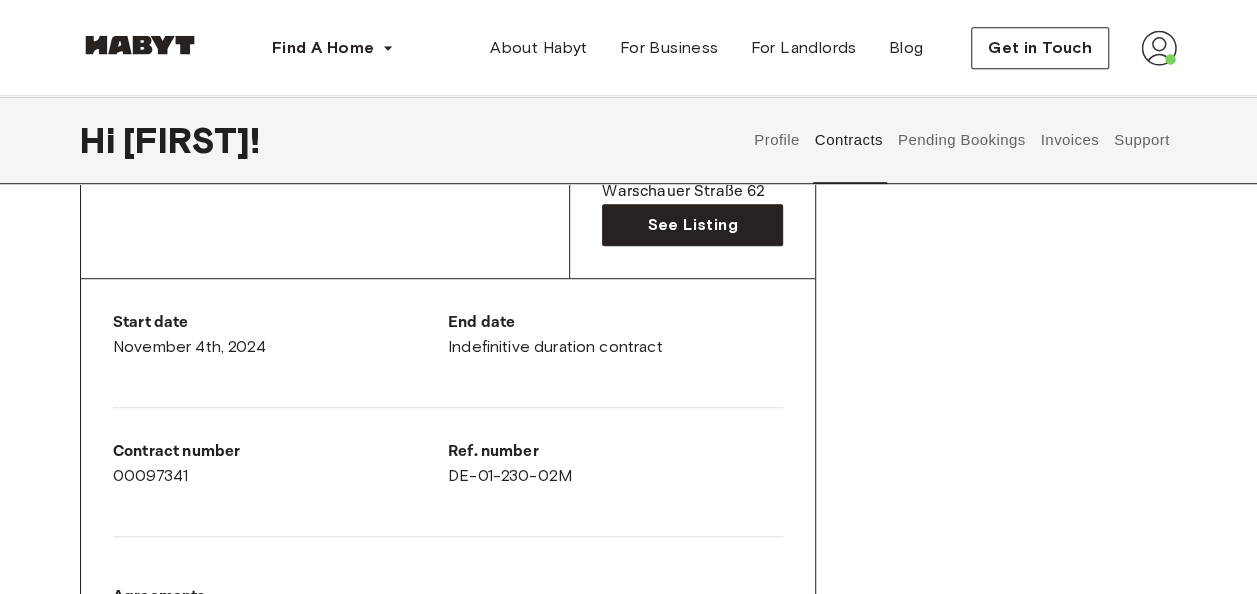 scroll, scrollTop: 506, scrollLeft: 0, axis: vertical 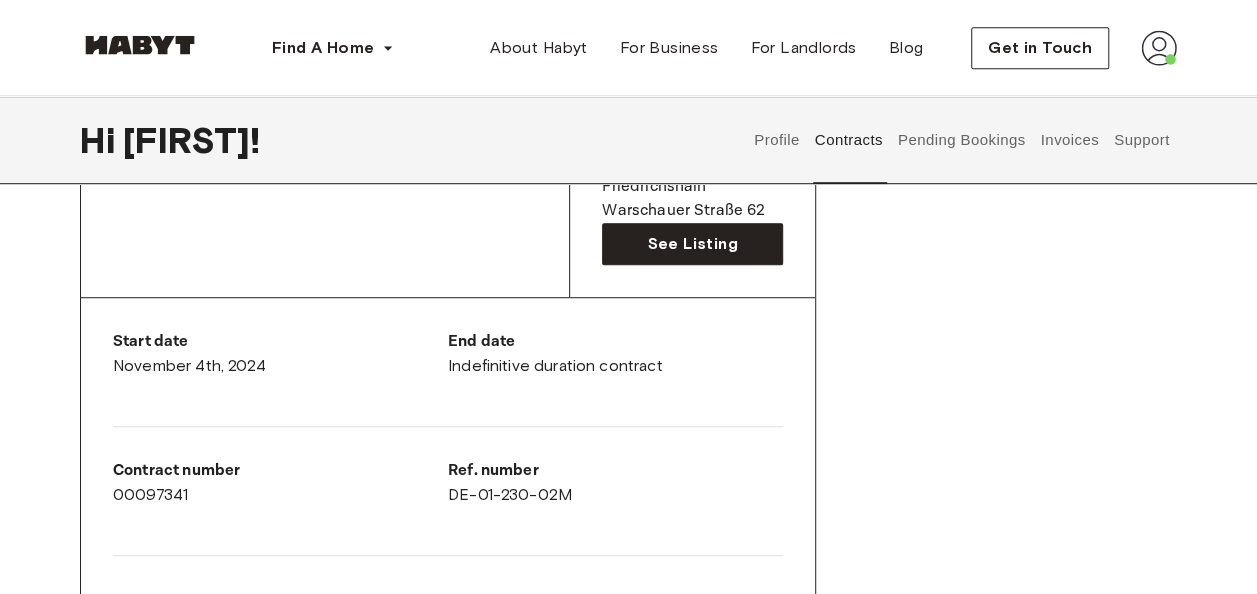 click on "Contracts Rent contract - 00097341 Activated ▲ ▲ Your Stay BERLIN , Friedrichshain Warschauer Straße 62 See Listing Start date November 4th, 2024 End date Indefinitive duration contract Contract number 00097341 Ref. number DE-01-230-02M Agreements German Rental Agreement We are reviewing your request to end your contract. Requested on: Feb 21, 2025 Bank details Add Sepa Bank code: 10050000 IBAN: **** **** **** 8573 Update payment method Membership fee contract - 00097342 Activated Start date November 4th, 2024 End date Indefinitive duration contract Contract number 00097342 Agreements Membership Agreement" at bounding box center [628, 574] 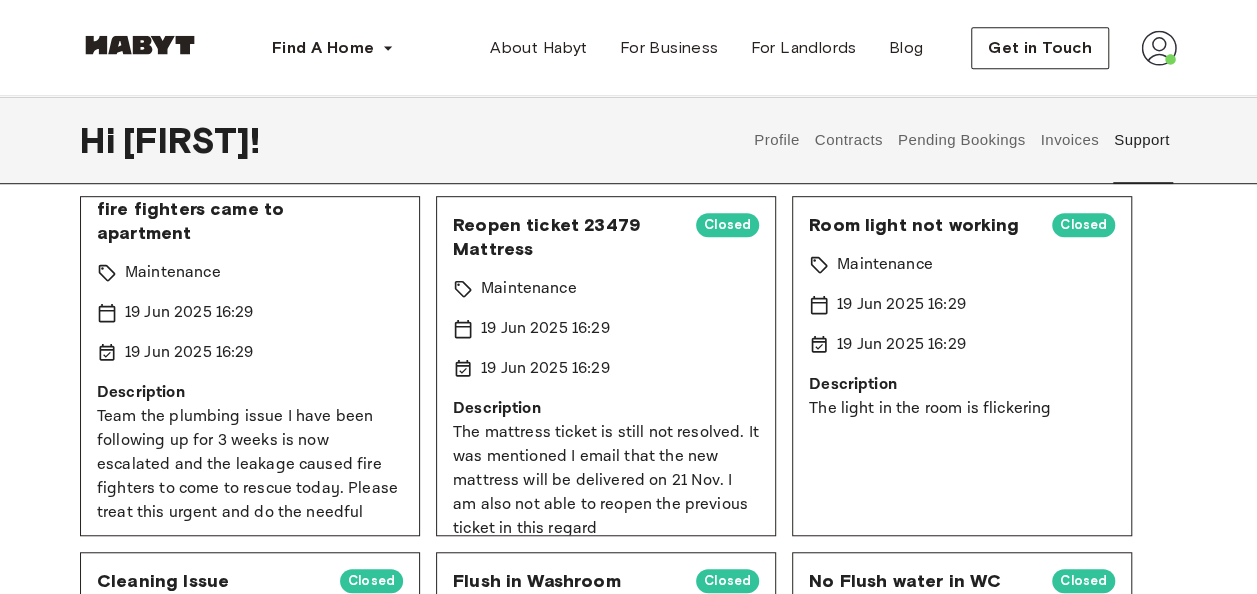 scroll, scrollTop: 0, scrollLeft: 0, axis: both 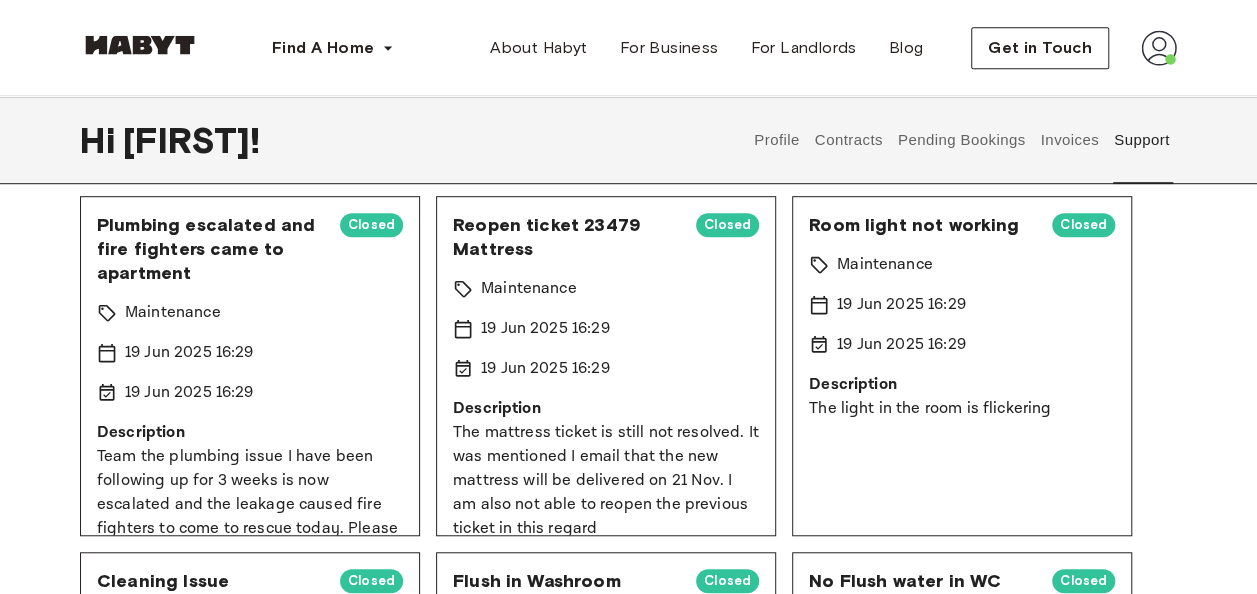 drag, startPoint x: 1254, startPoint y: 152, endPoint x: 1256, endPoint y: 140, distance: 12.165525 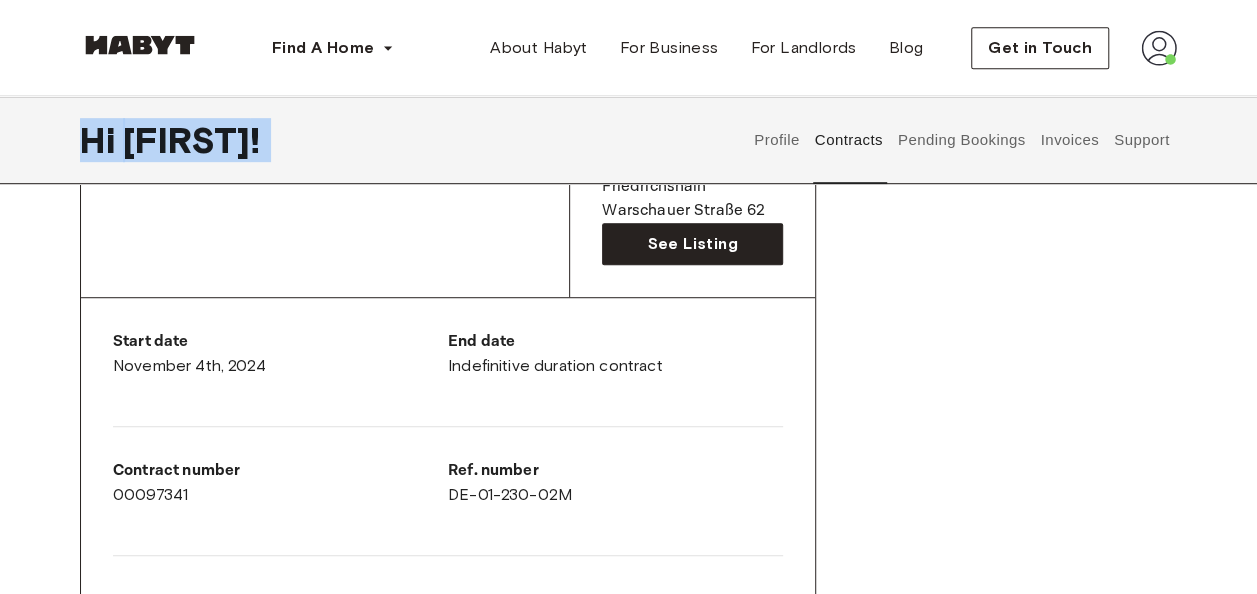 click on "Support" at bounding box center (1141, 140) 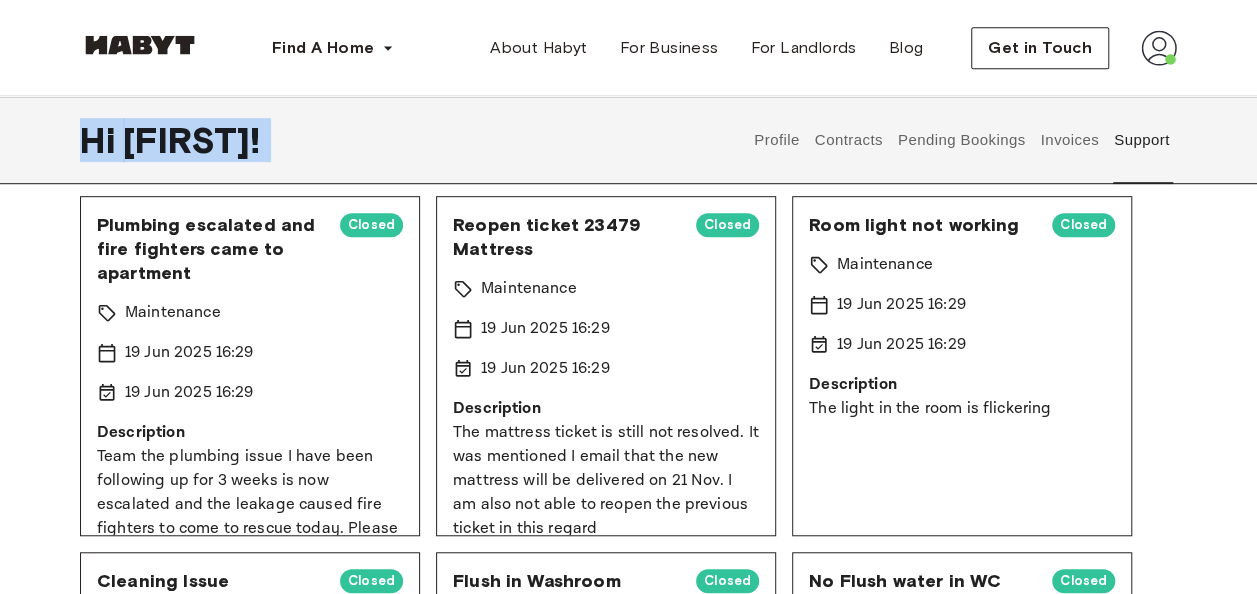 scroll, scrollTop: 0, scrollLeft: 0, axis: both 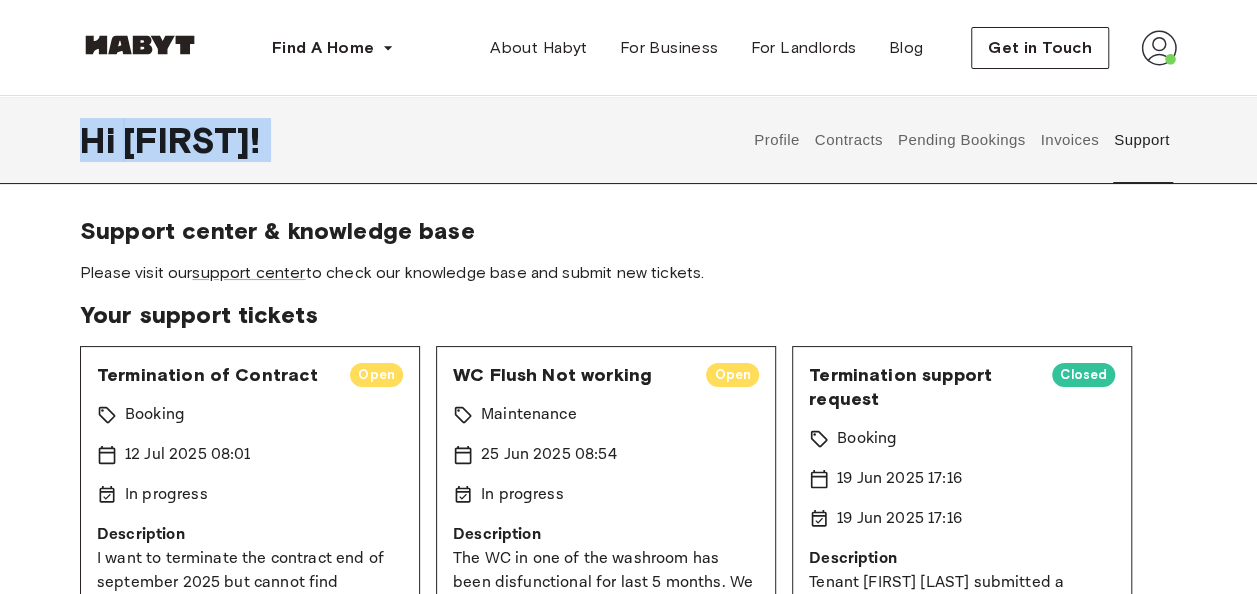 type 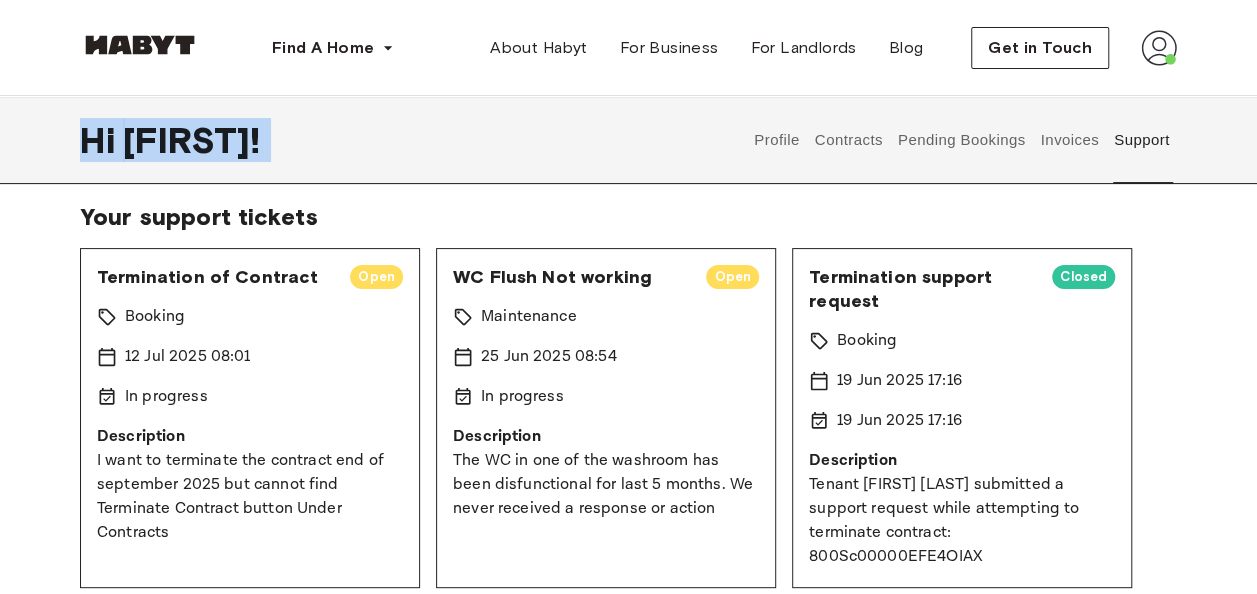 scroll, scrollTop: 320, scrollLeft: 0, axis: vertical 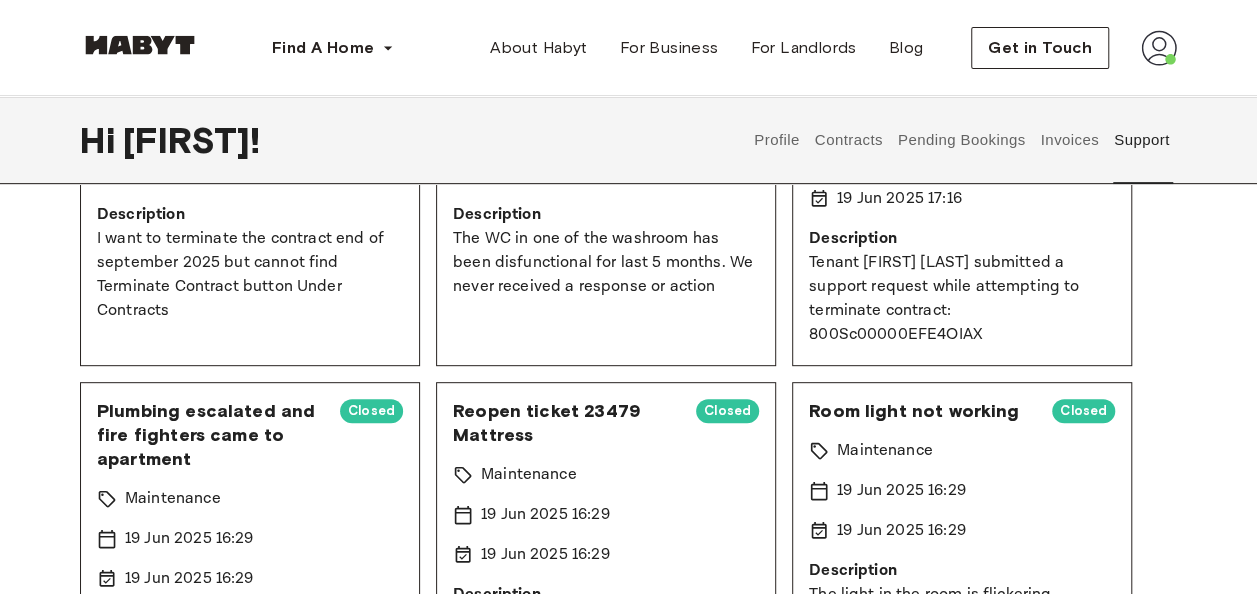 click on "I want to terminate the contract end of september 2025 but cannot find Terminate Contract button Under Contracts" at bounding box center (250, 275) 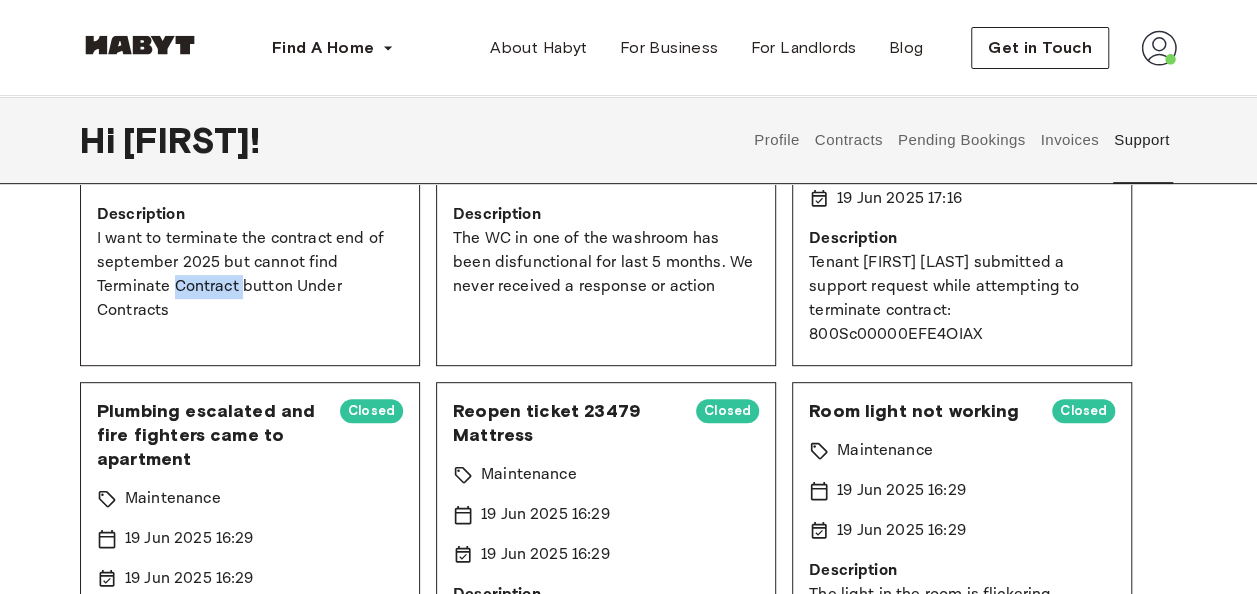 click on "I want to terminate the contract end of september 2025 but cannot find Terminate Contract button Under Contracts" at bounding box center (250, 275) 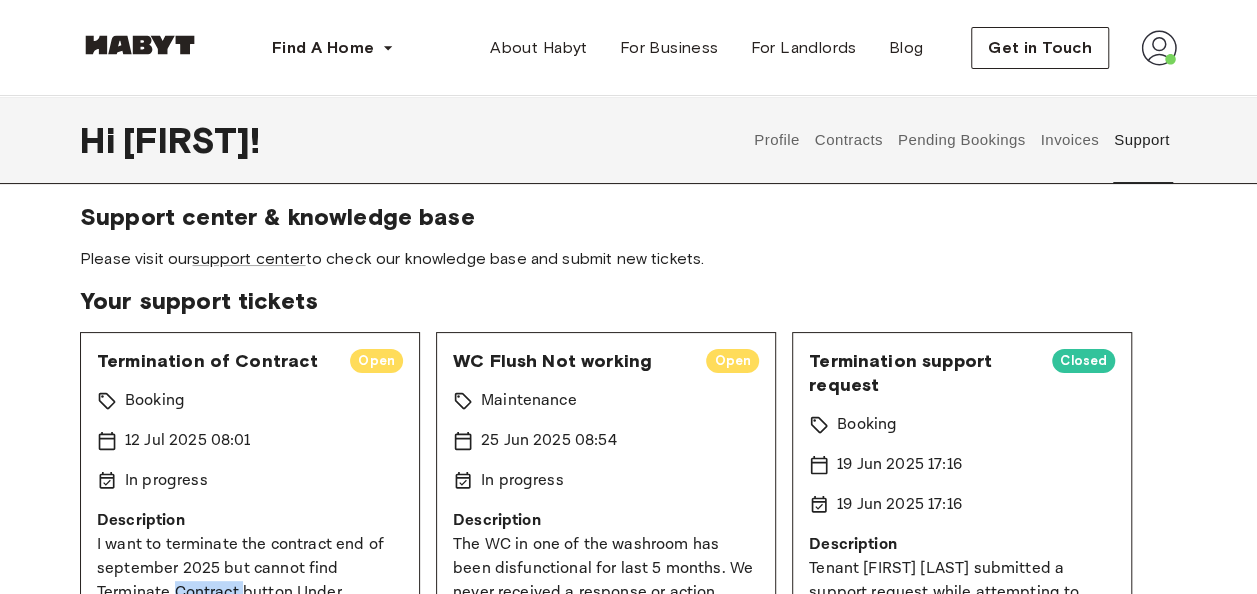 scroll, scrollTop: 0, scrollLeft: 0, axis: both 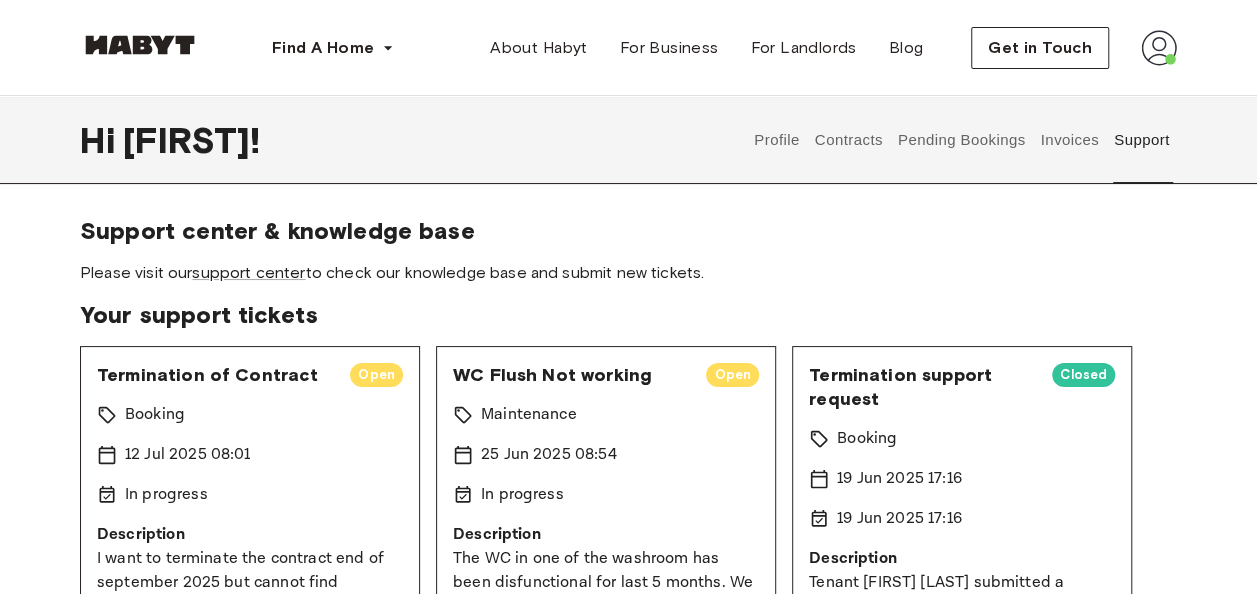 click on "Support" at bounding box center [1141, 140] 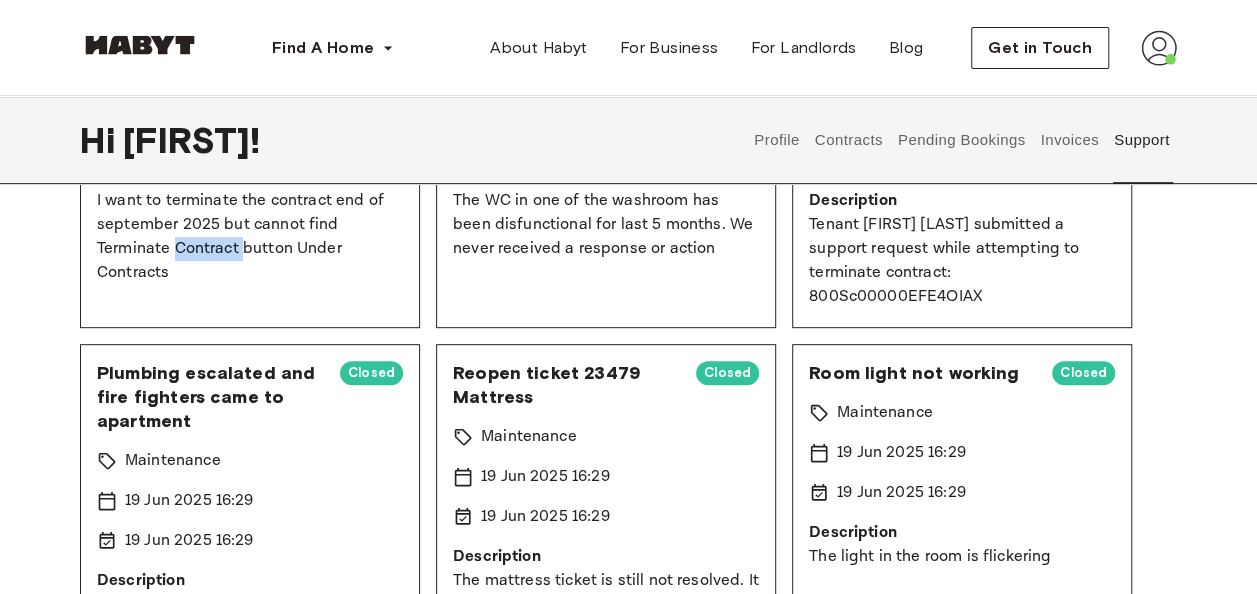 scroll, scrollTop: 360, scrollLeft: 0, axis: vertical 